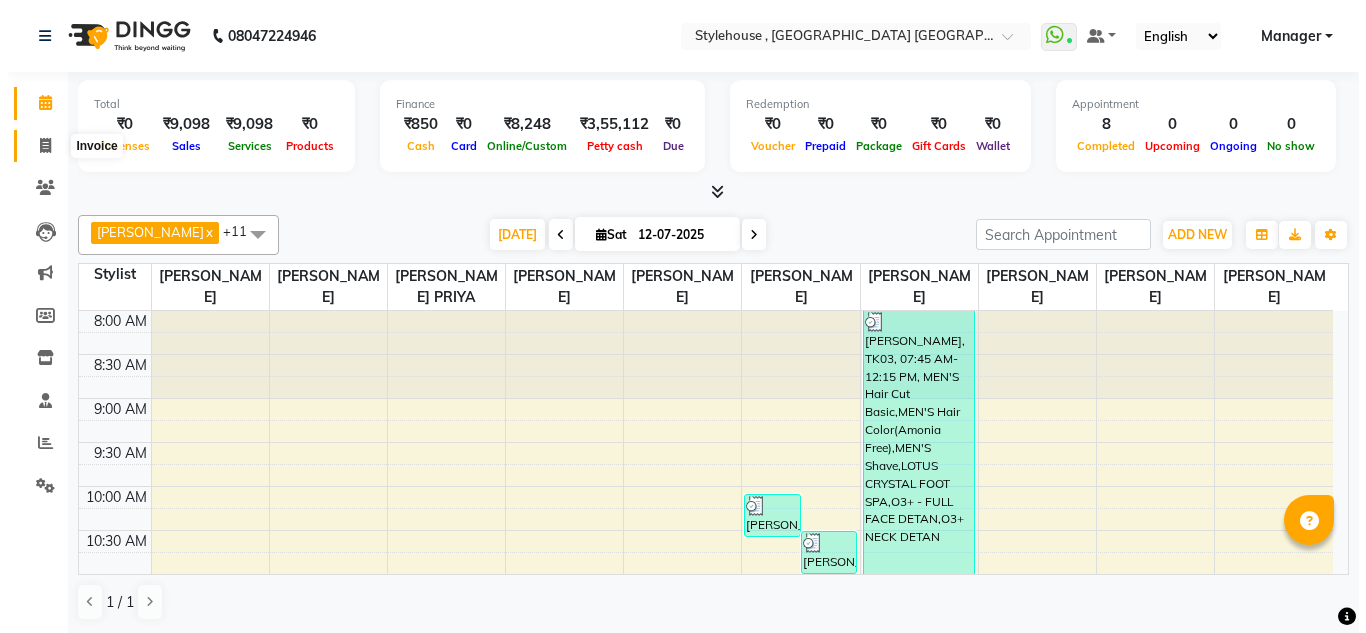 scroll, scrollTop: 0, scrollLeft: 0, axis: both 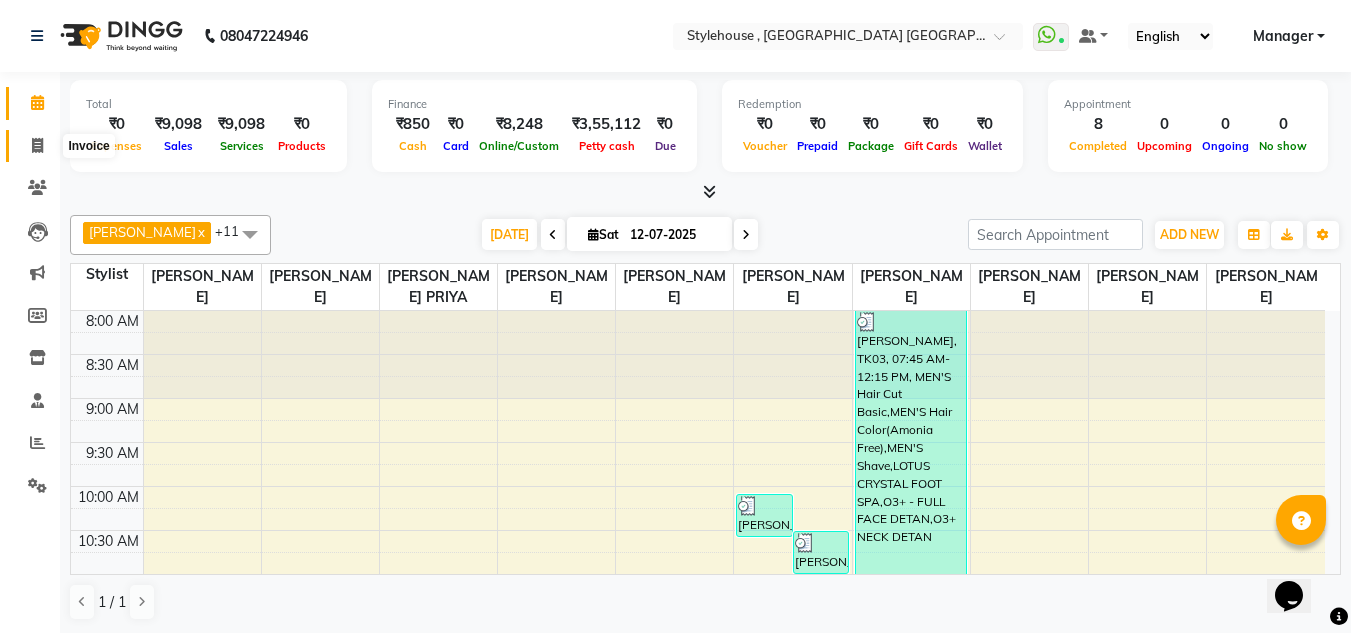 click 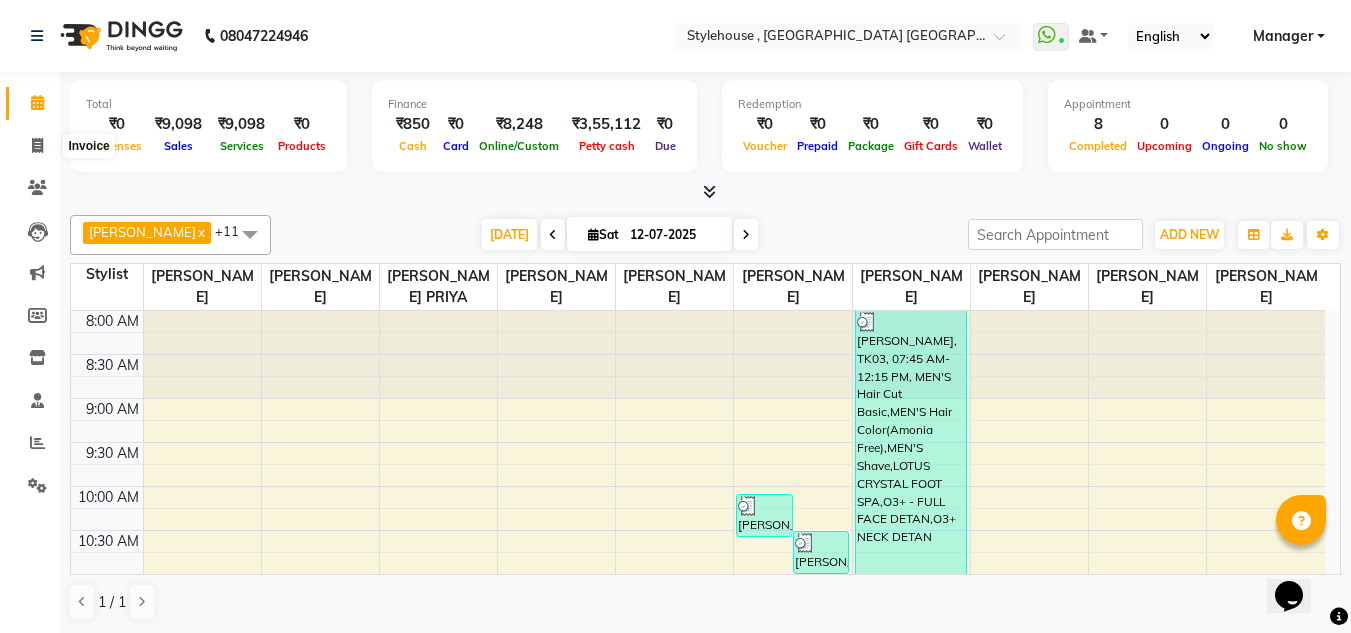 select on "service" 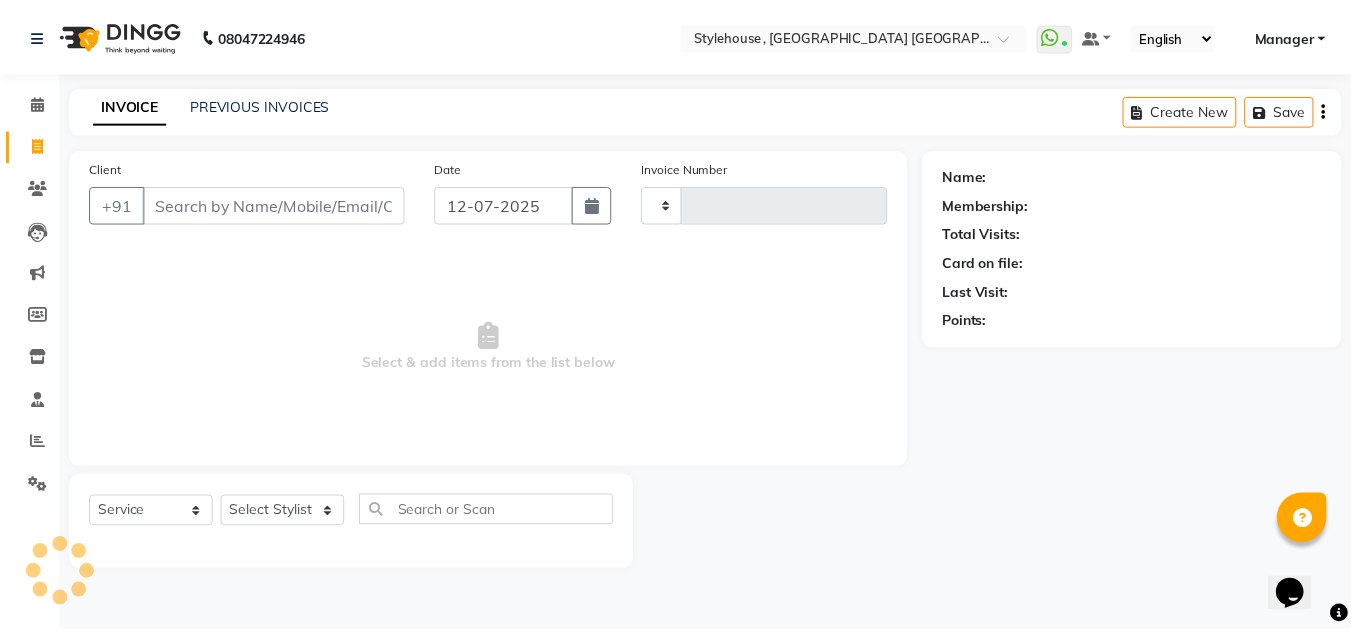 scroll, scrollTop: 0, scrollLeft: 0, axis: both 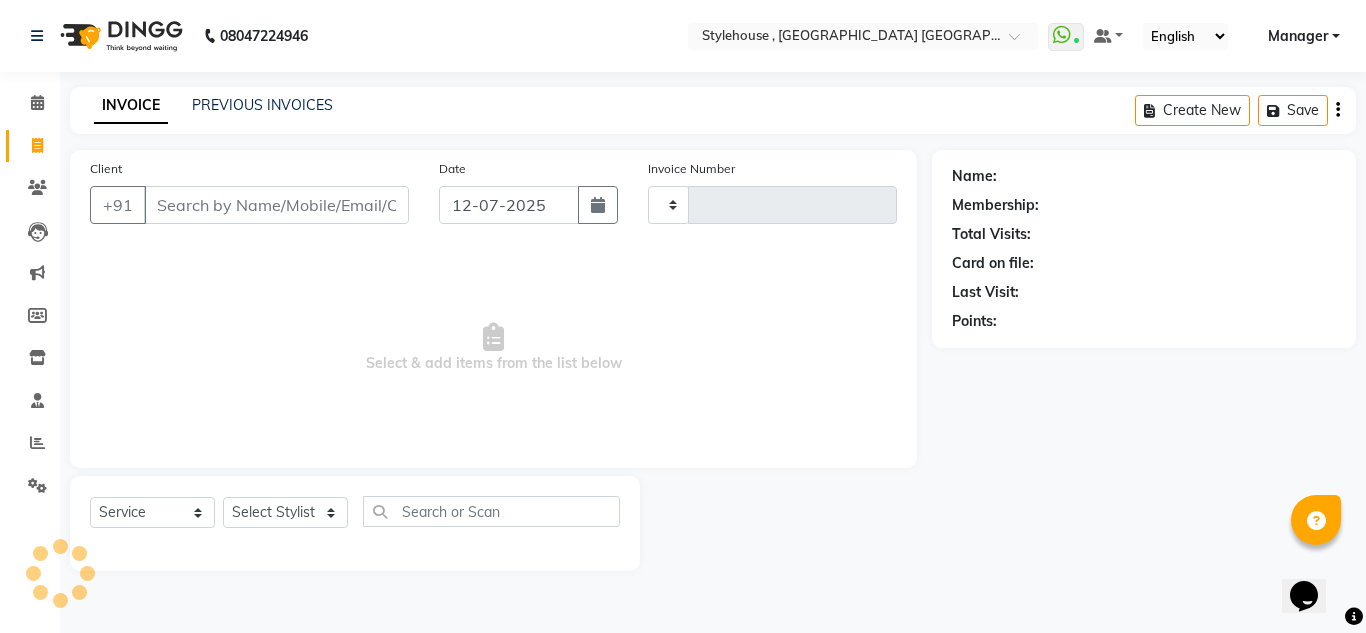 type on "1204" 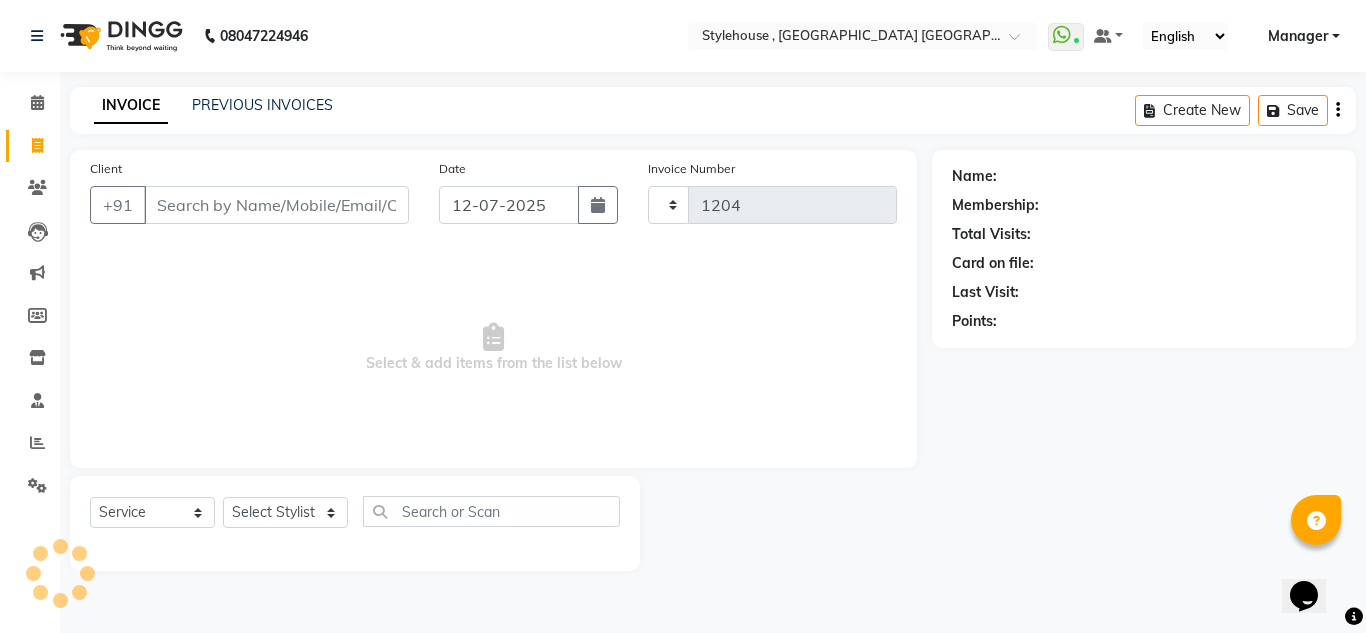 select on "7793" 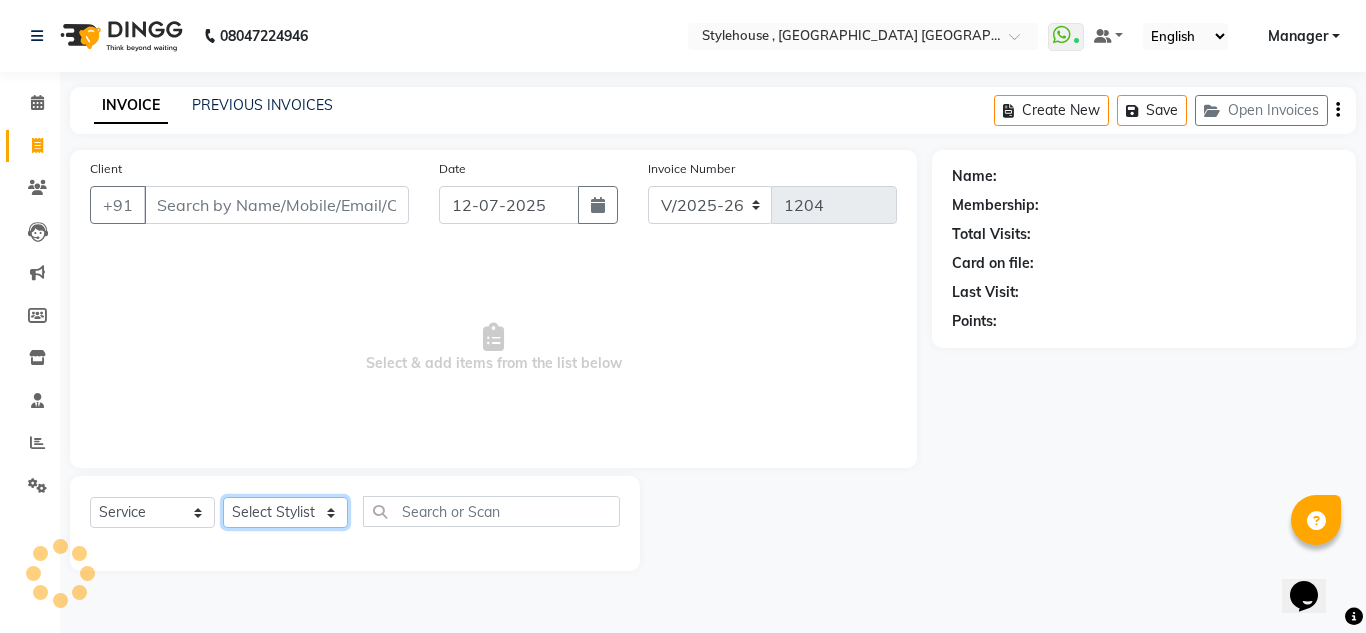 click on "Select Stylist" 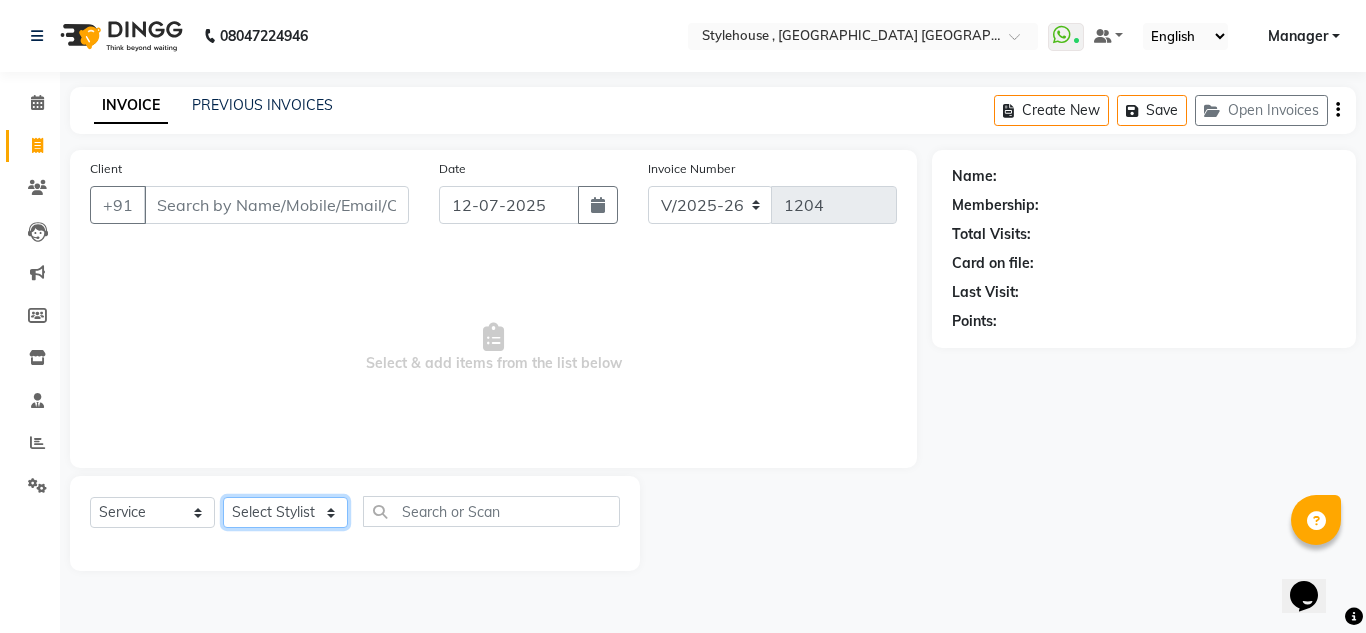 select on "84585" 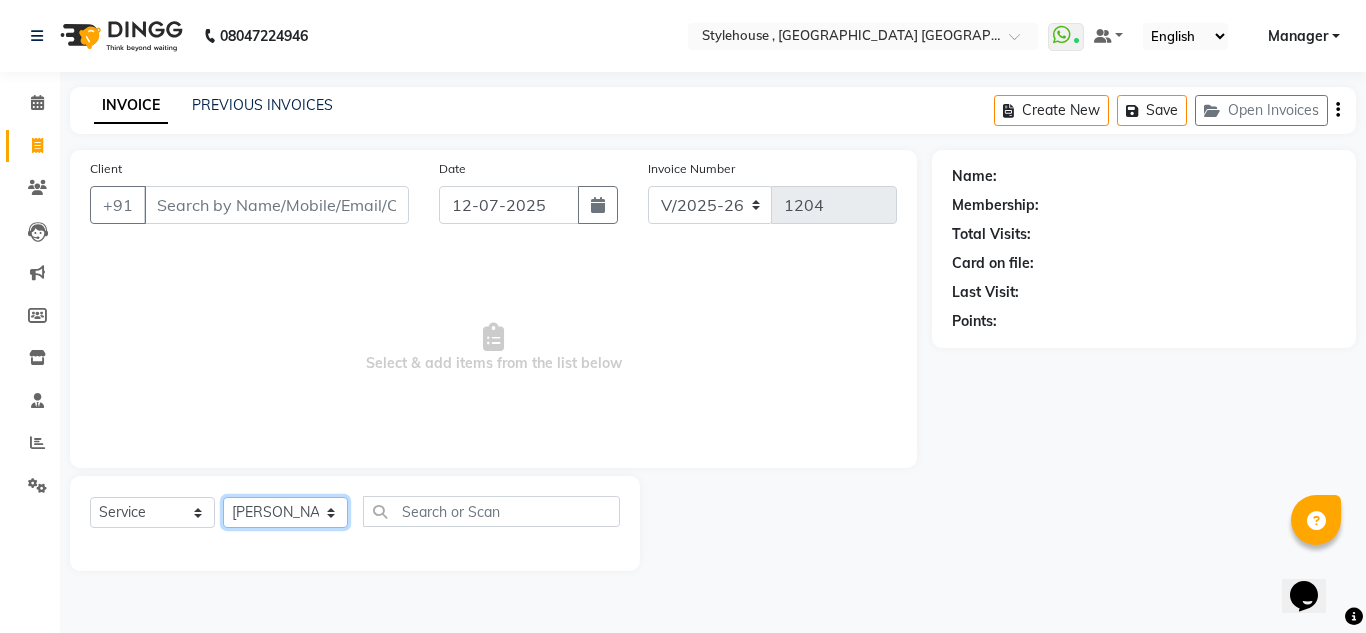 click on "Select Stylist ANIL BARIK ANIRUDH SAHOO JYOTIRANJAN BARIK KANHA LAXMI PRIYA Manager Manisha MANJIT BARIK PRADEEP BARIK PRIYANKA NANDA PUJA ROUT RUMA SAGARIKA SAHOO SALMAN SAMEER BARIK SAROJ SITHA" 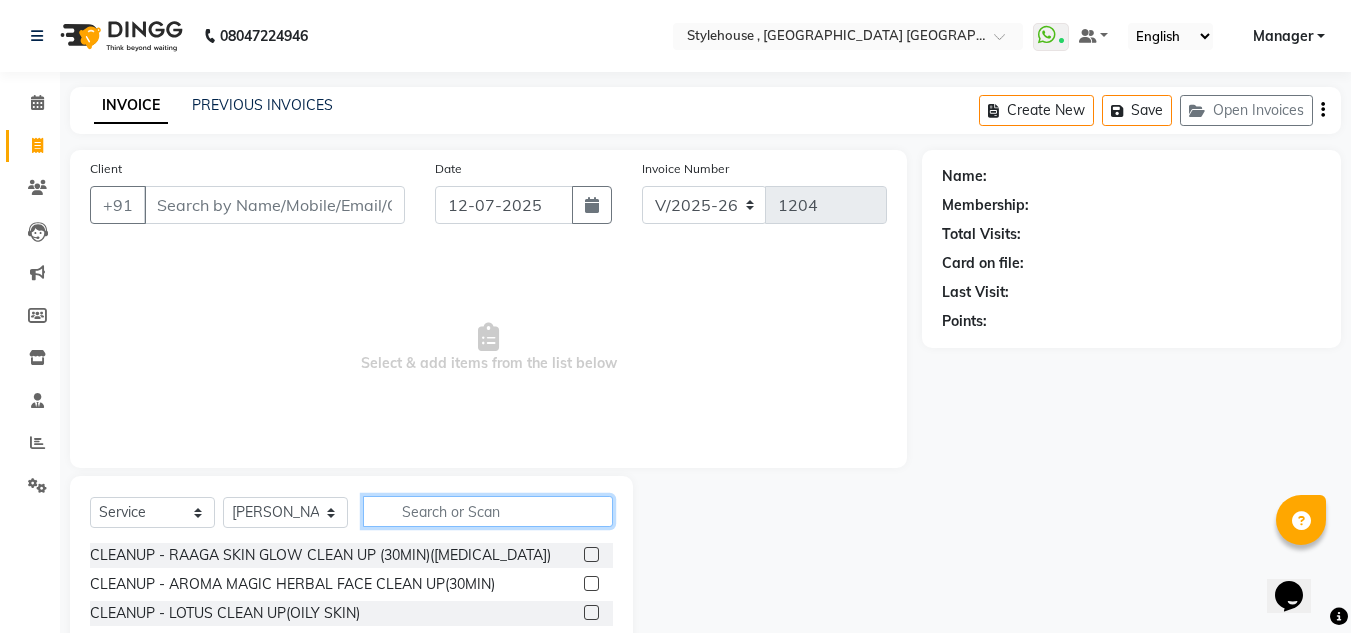 click 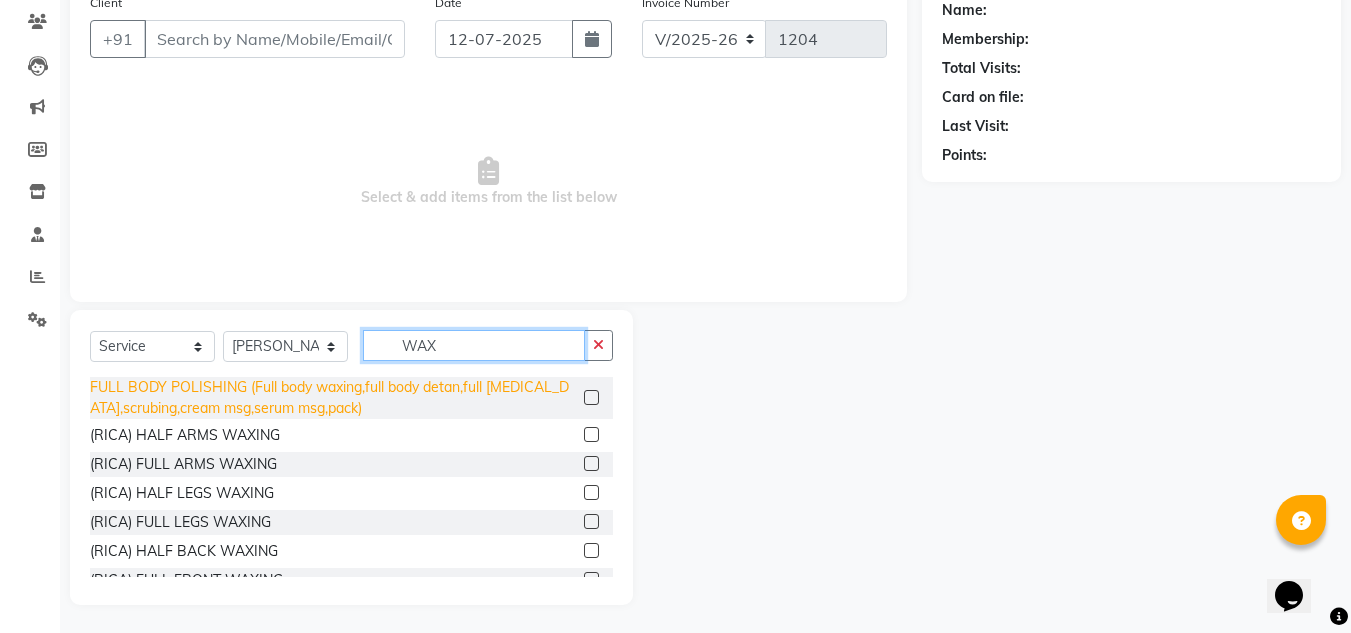 scroll, scrollTop: 168, scrollLeft: 0, axis: vertical 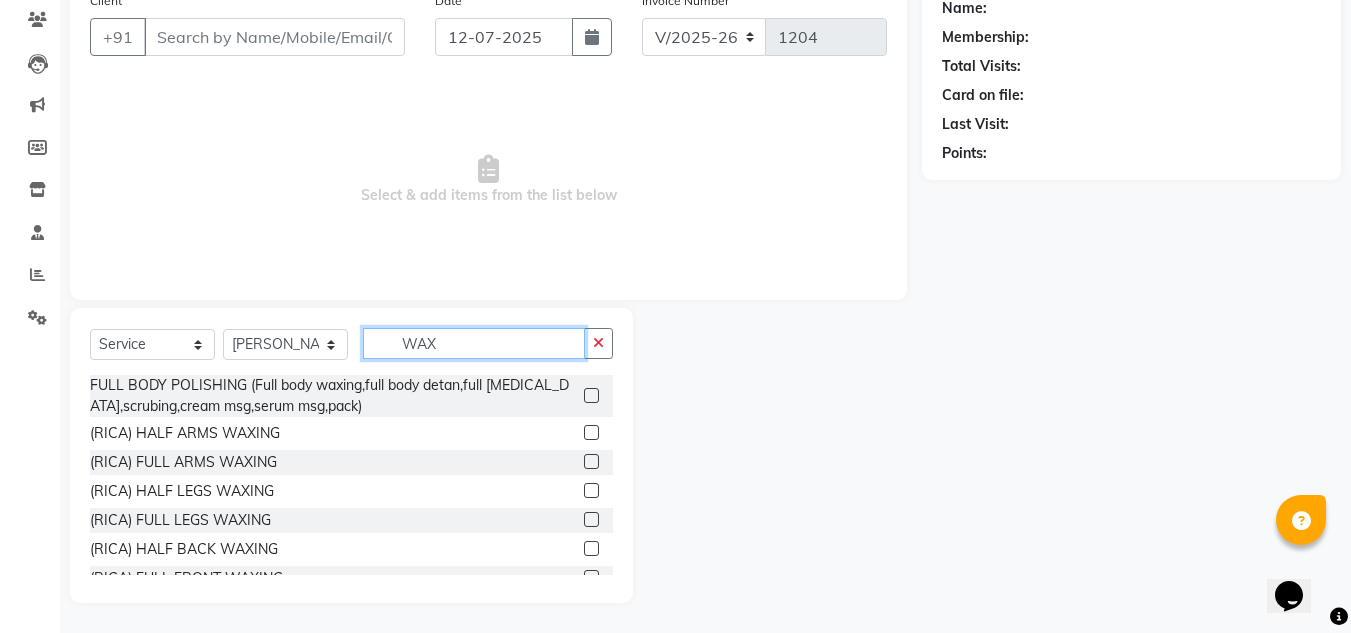 type on "WAX" 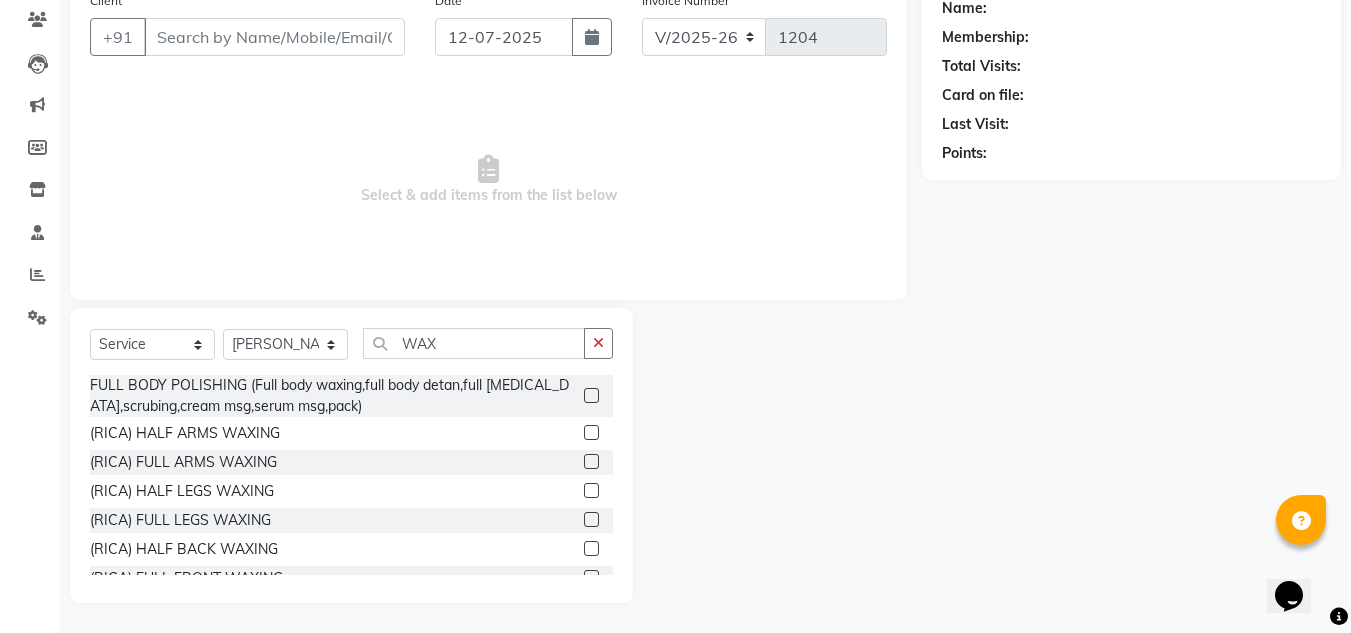 click 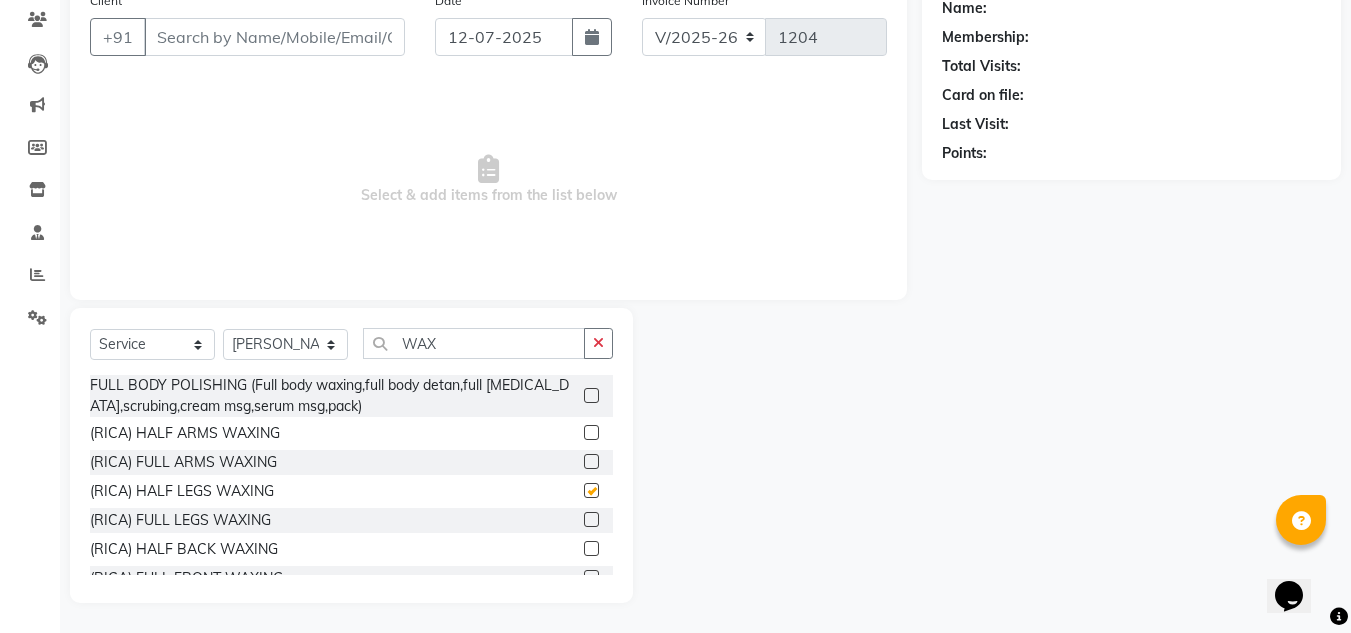click 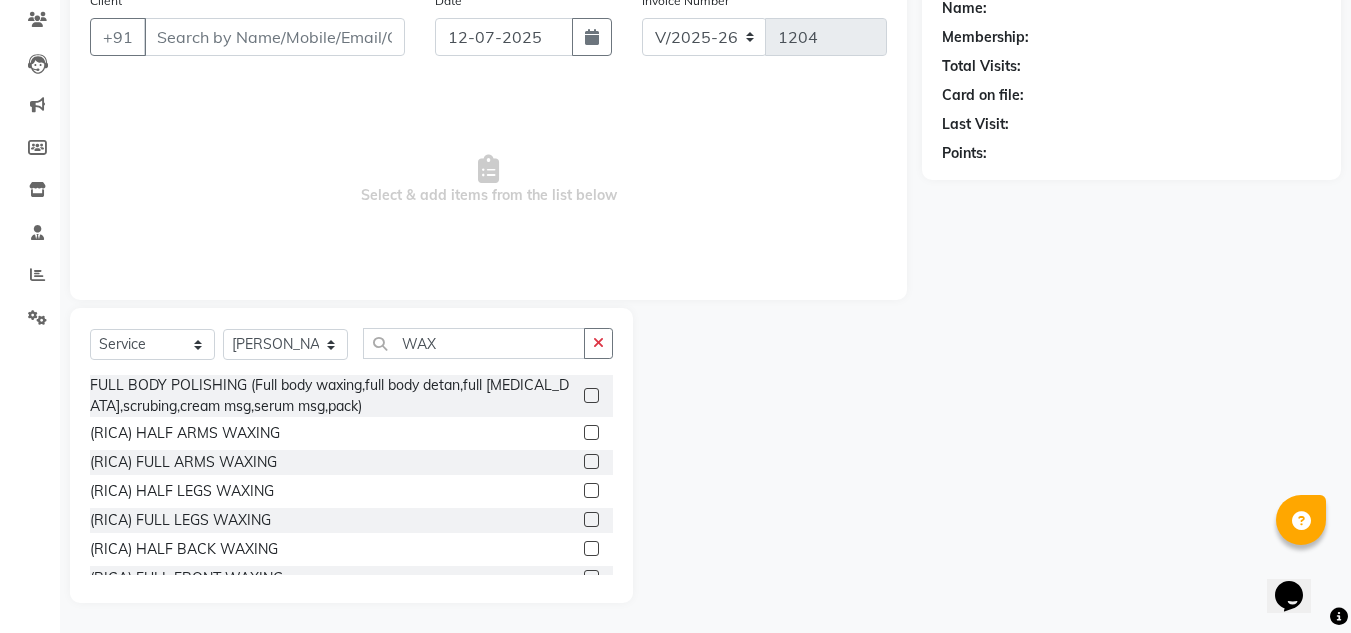 click 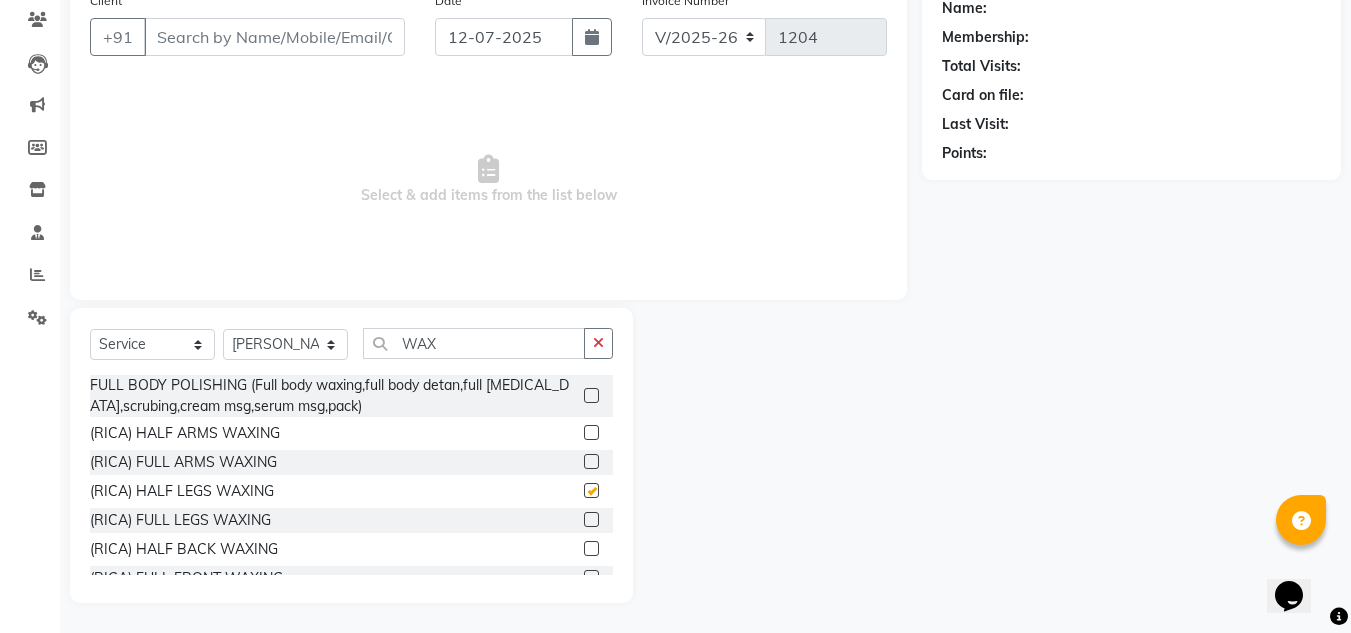 click 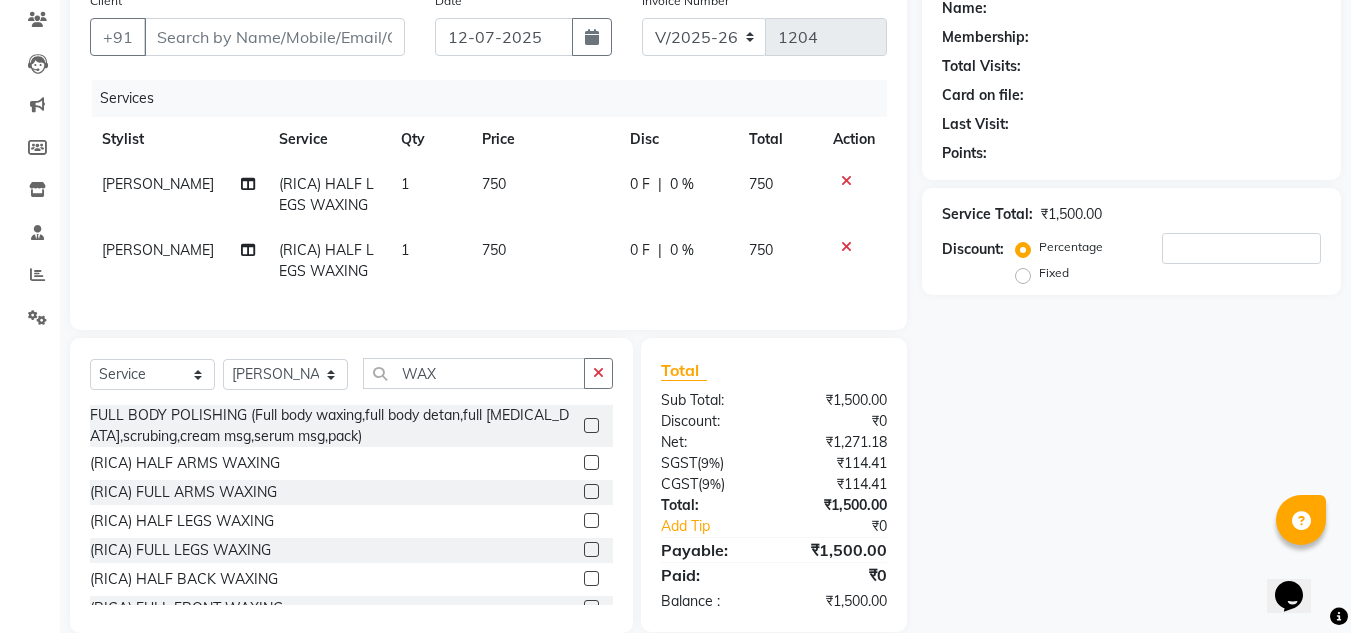 checkbox on "false" 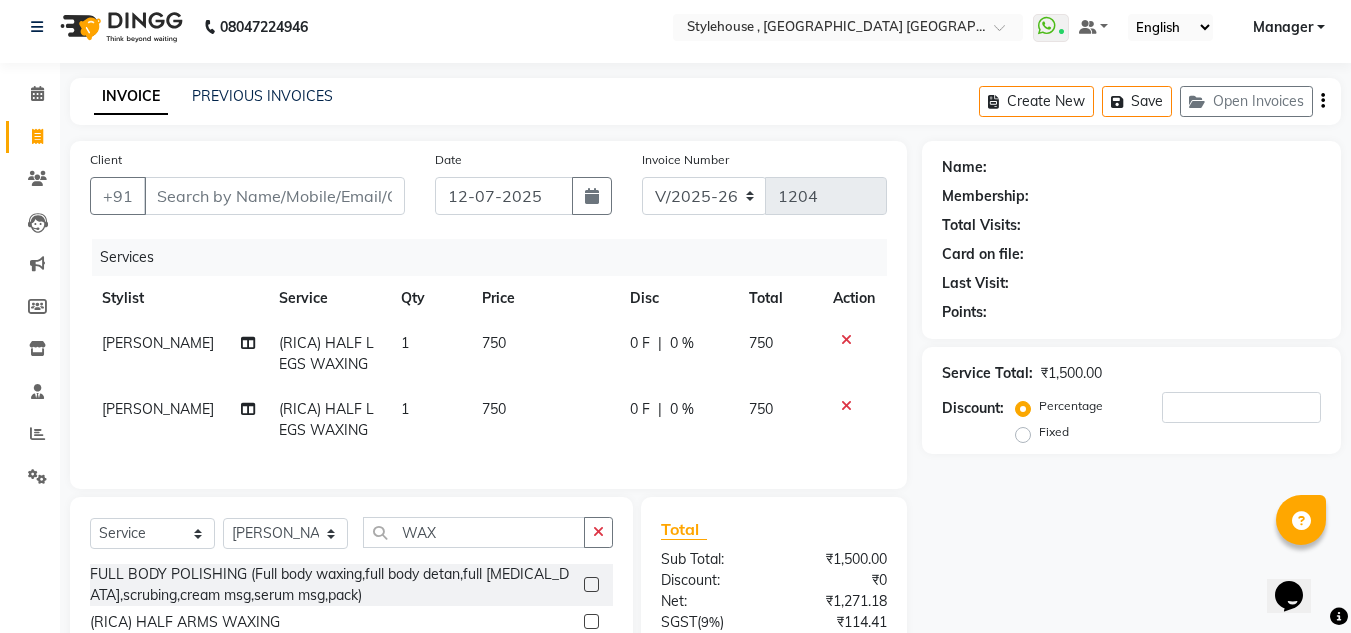 scroll, scrollTop: 213, scrollLeft: 0, axis: vertical 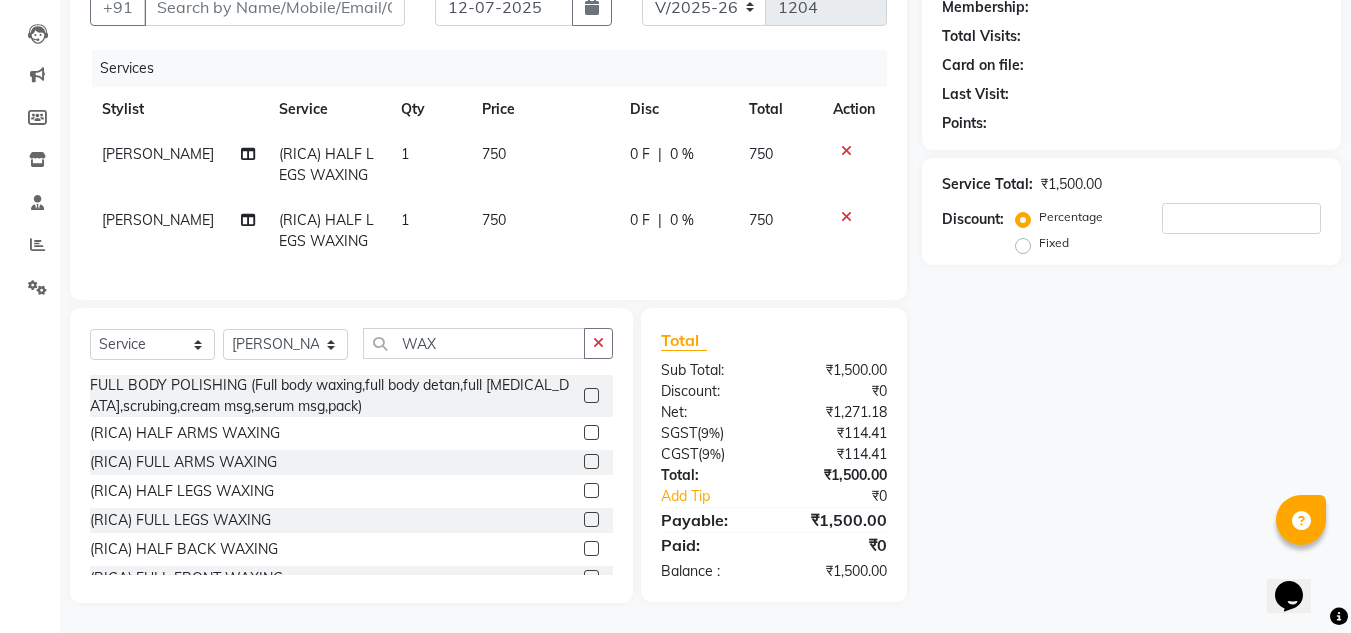 click 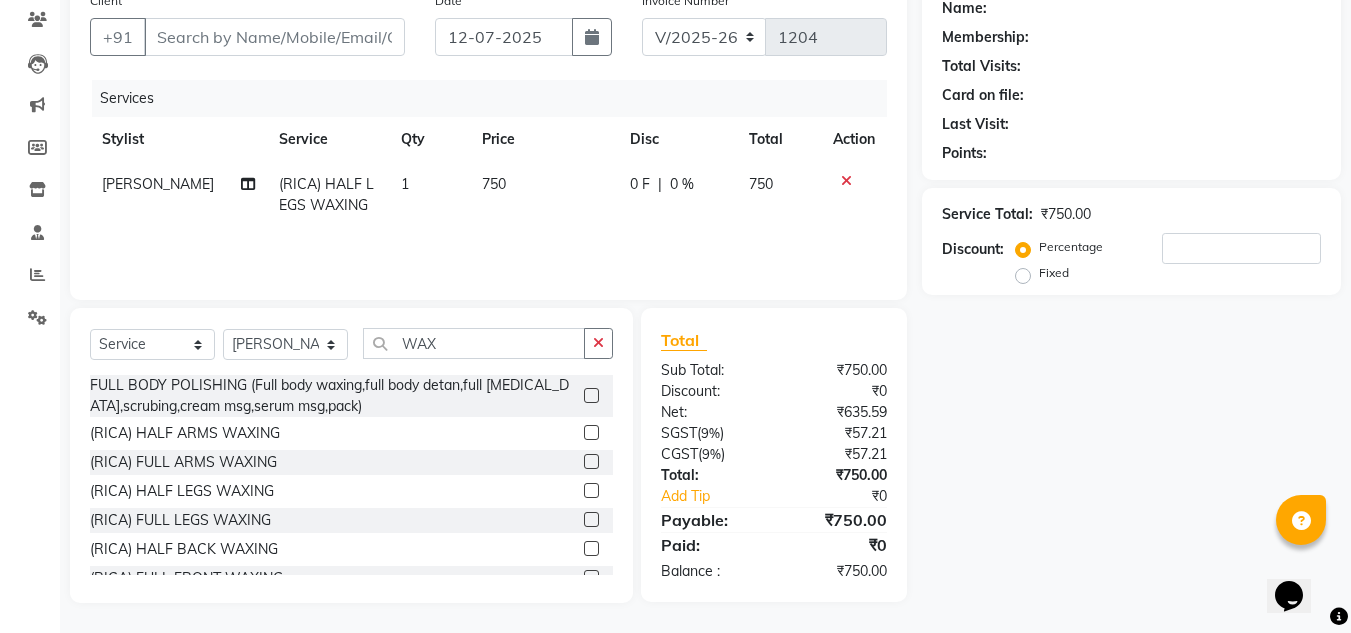 scroll, scrollTop: 168, scrollLeft: 0, axis: vertical 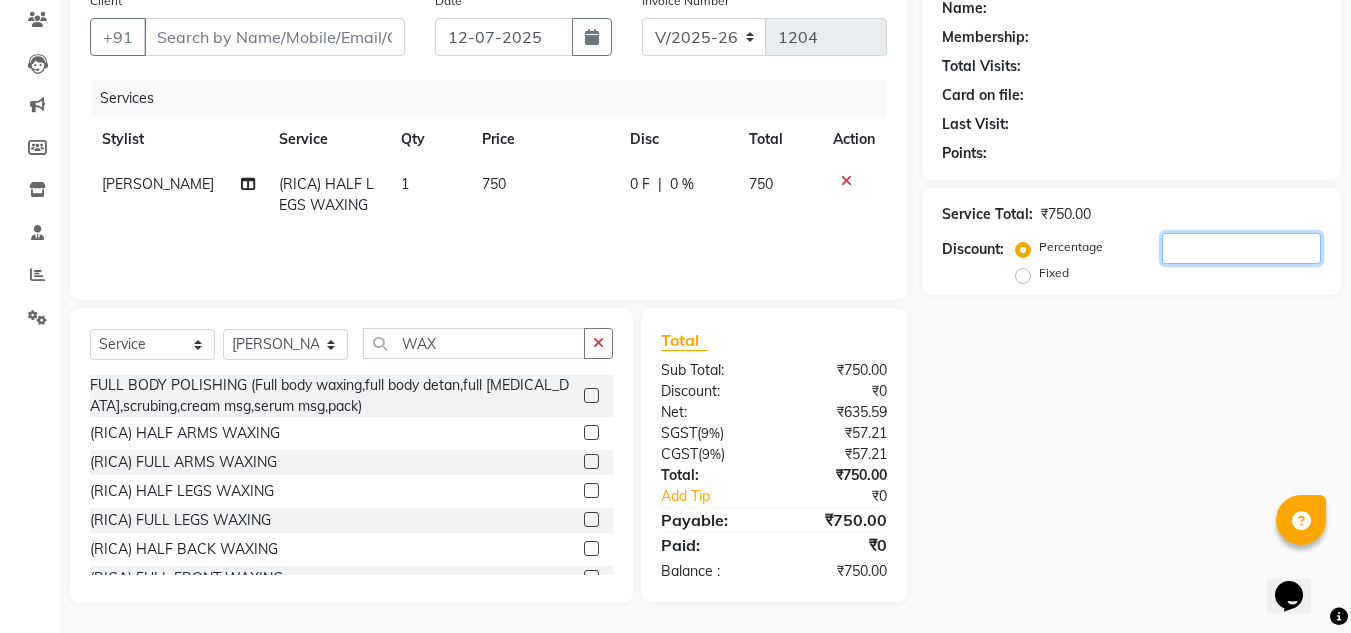 click 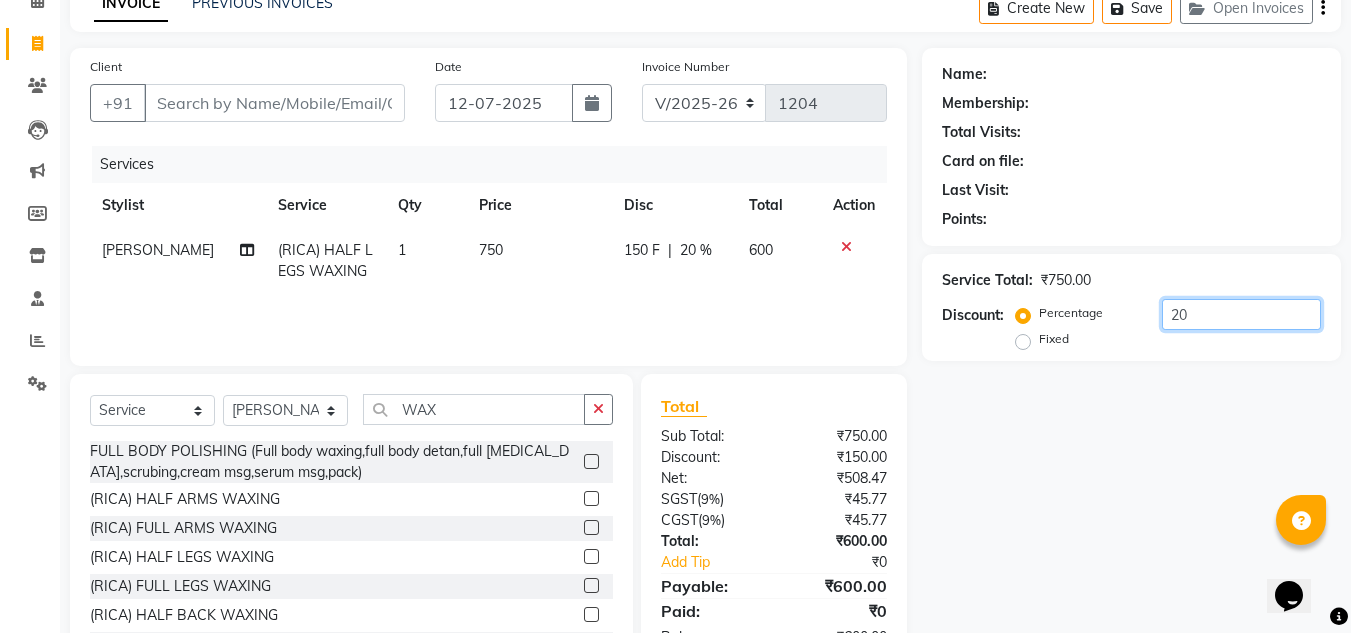 scroll, scrollTop: 68, scrollLeft: 0, axis: vertical 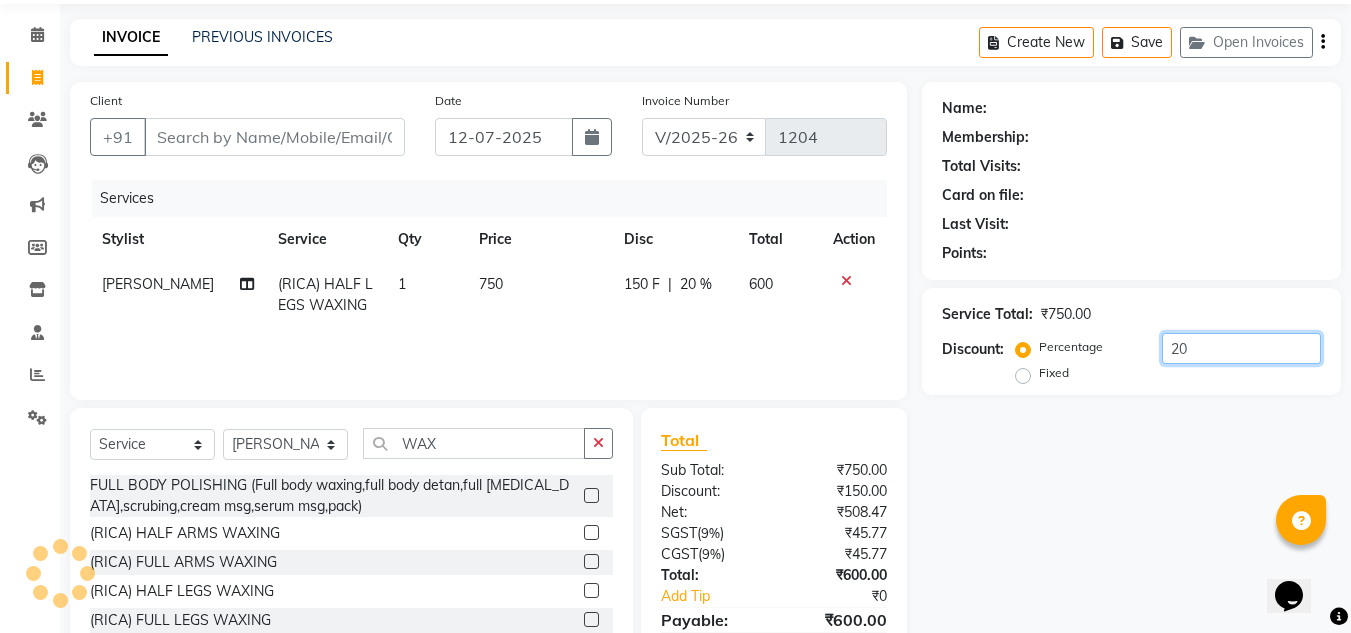 type on "20" 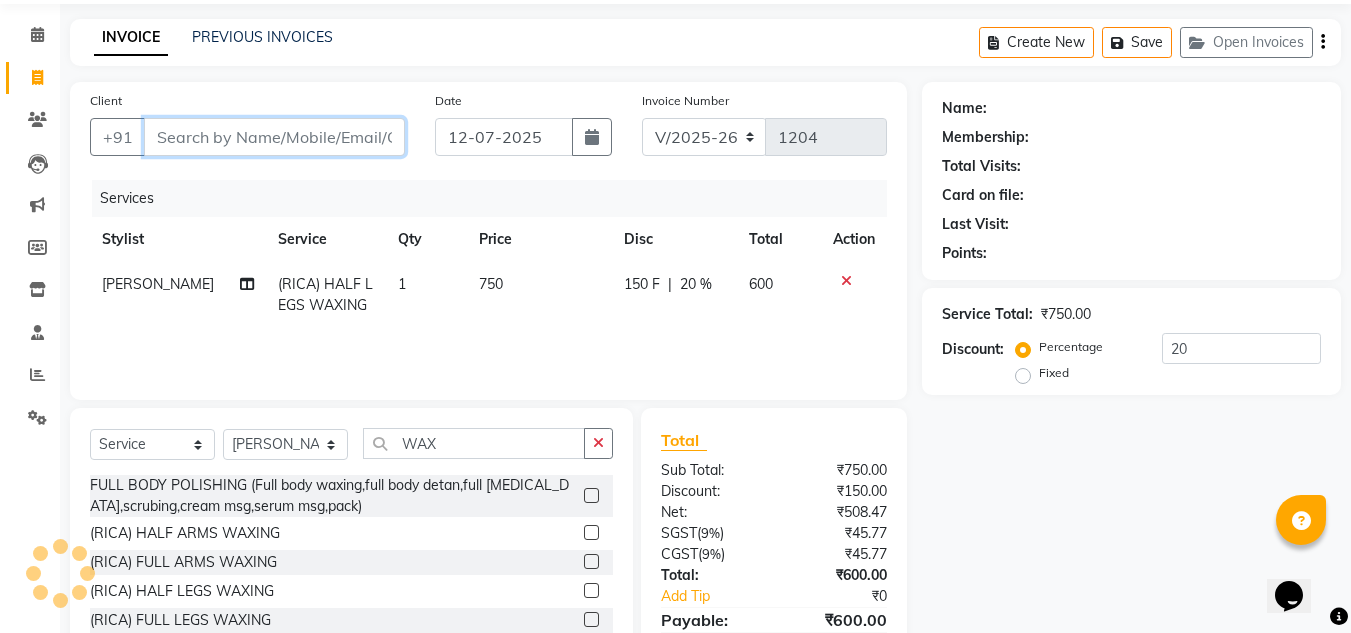 click on "Client" at bounding box center [274, 137] 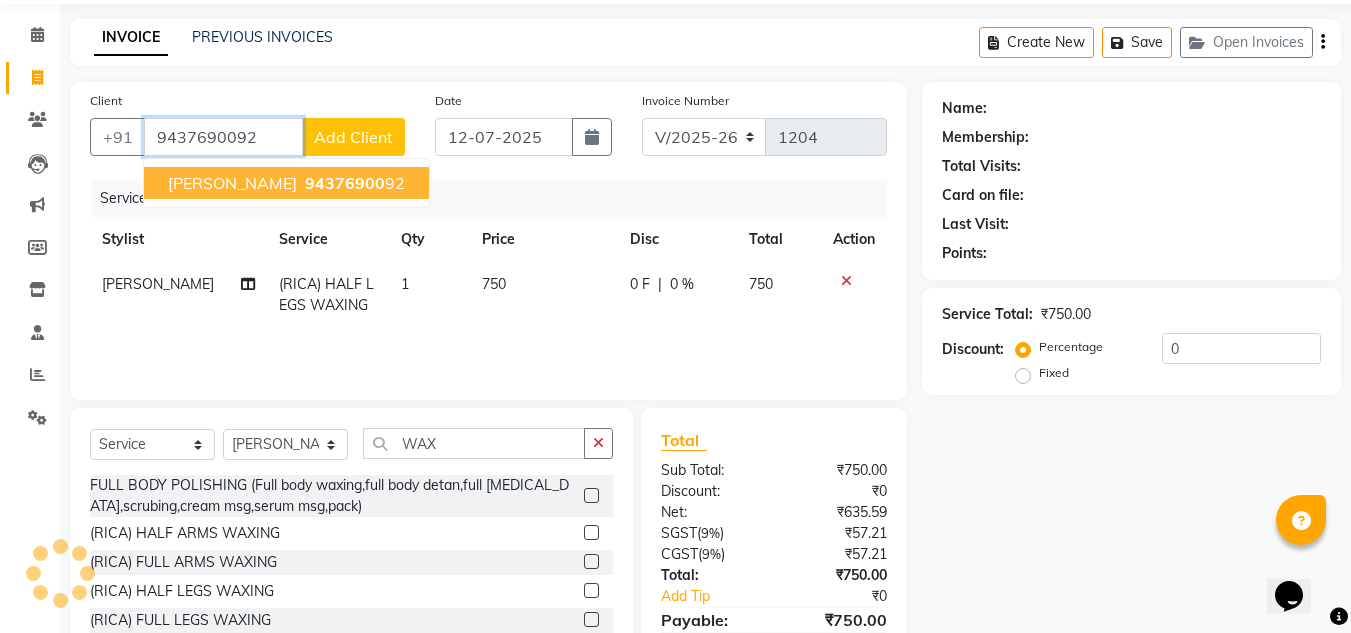 type on "9437690092" 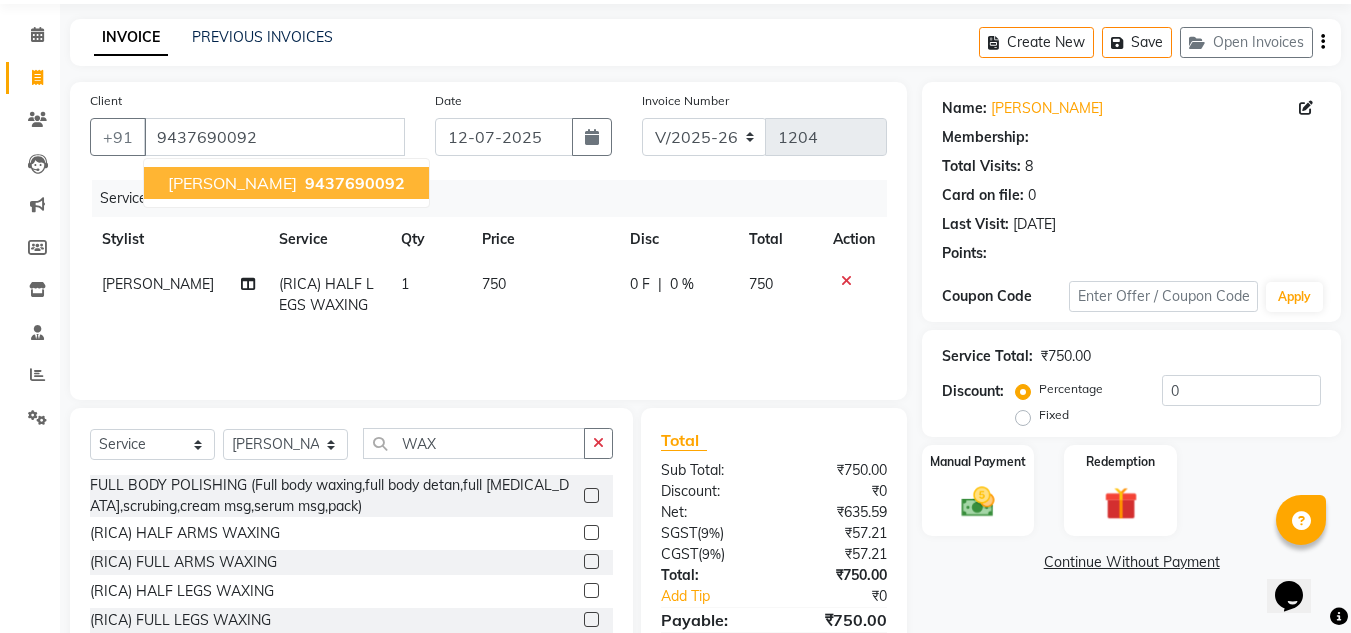 select on "1: Object" 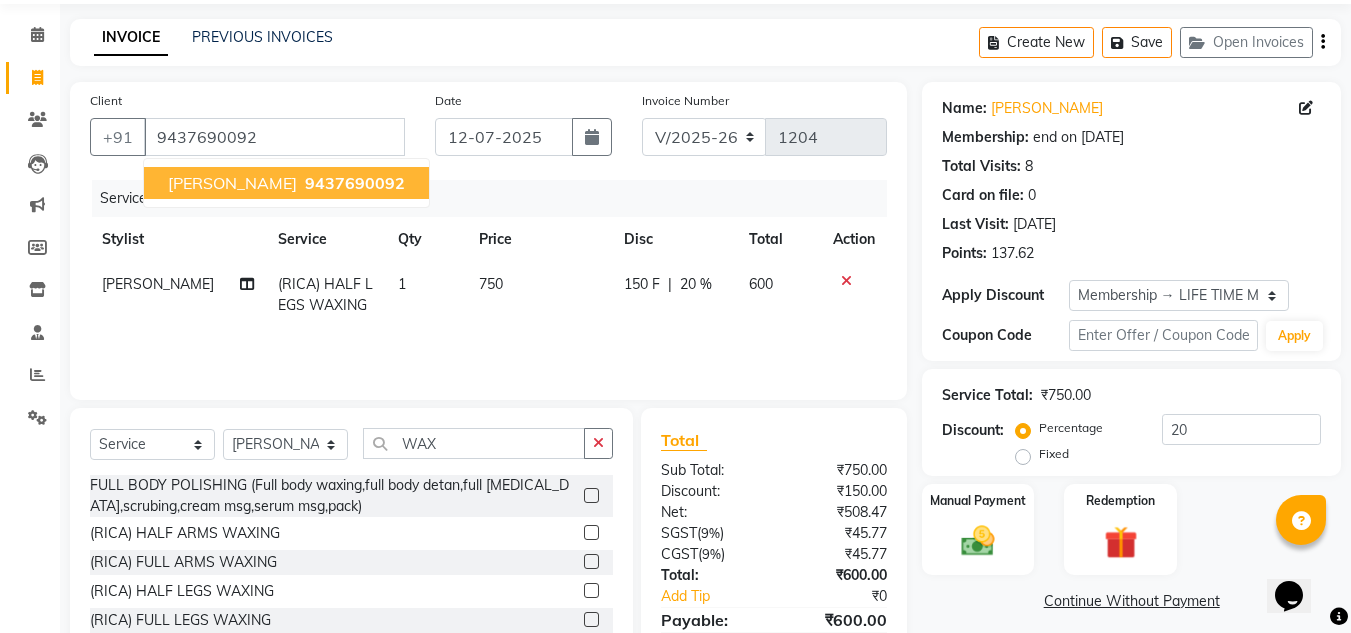 click on "9437690092" at bounding box center (355, 183) 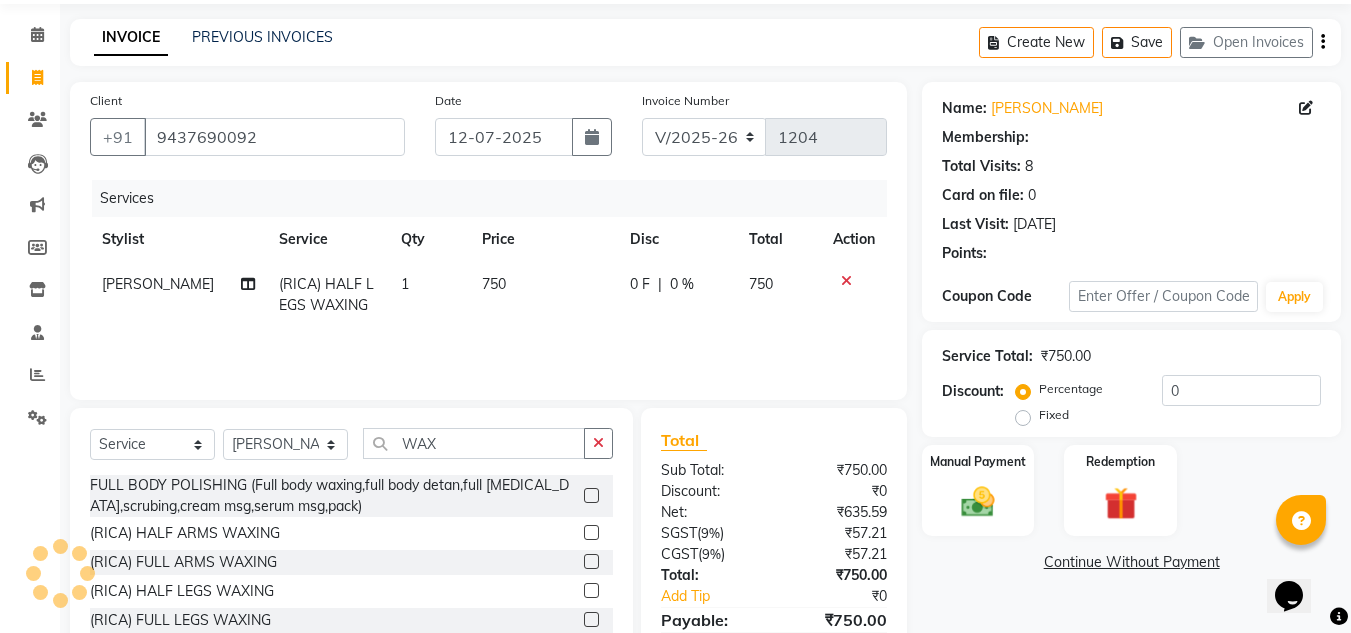select on "1: Object" 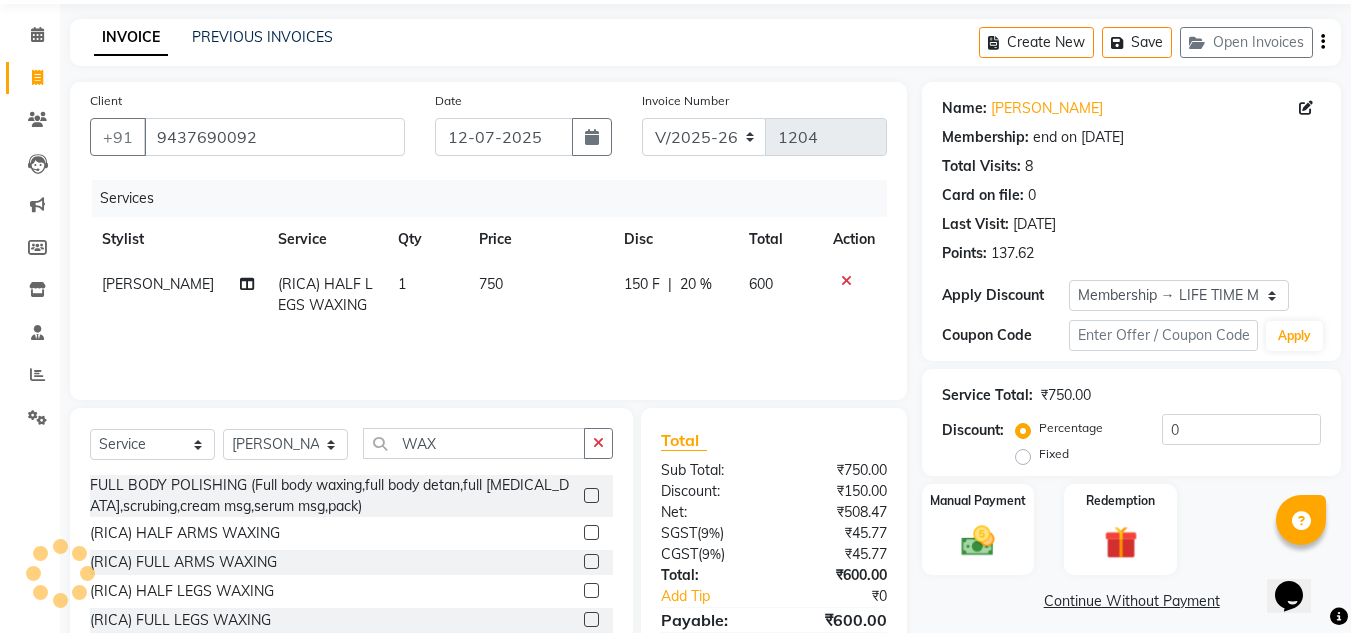 type on "20" 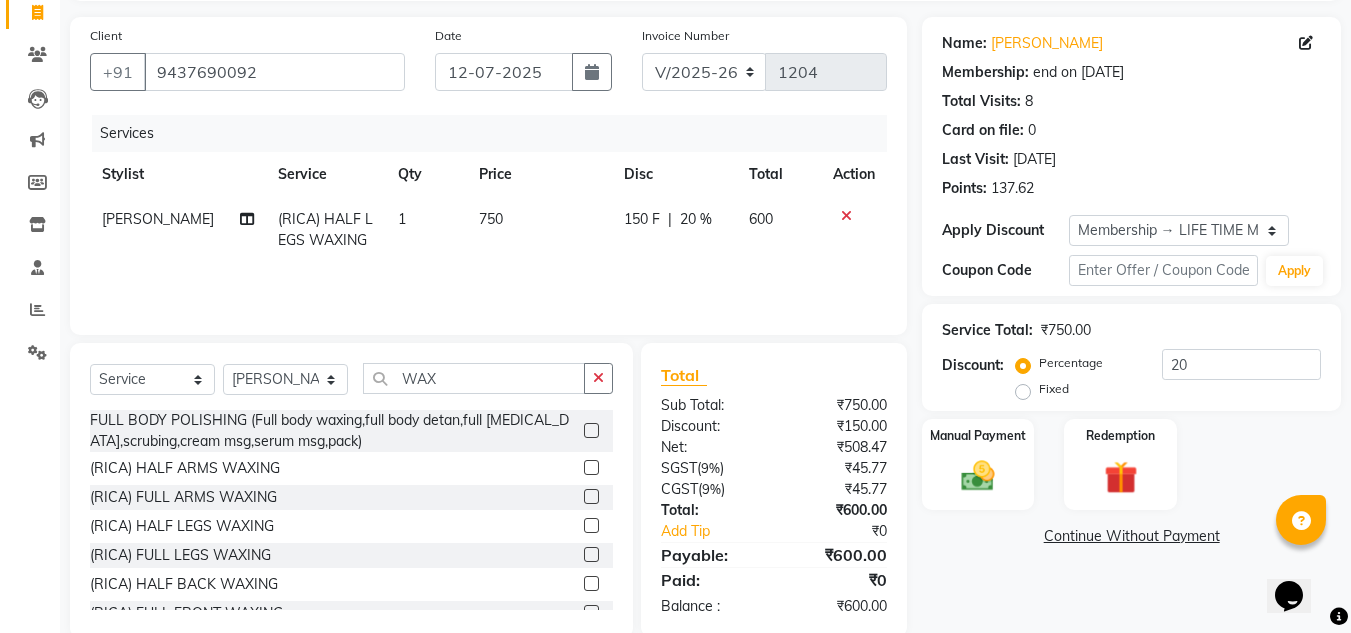 scroll, scrollTop: 168, scrollLeft: 0, axis: vertical 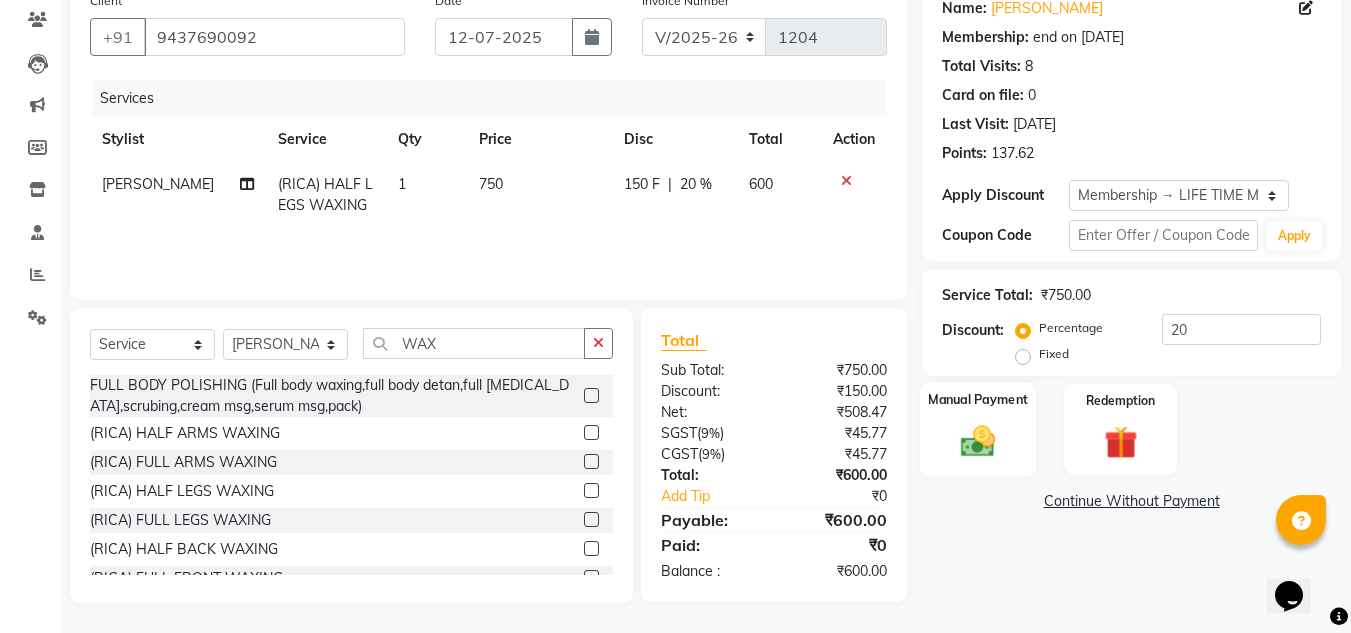 click 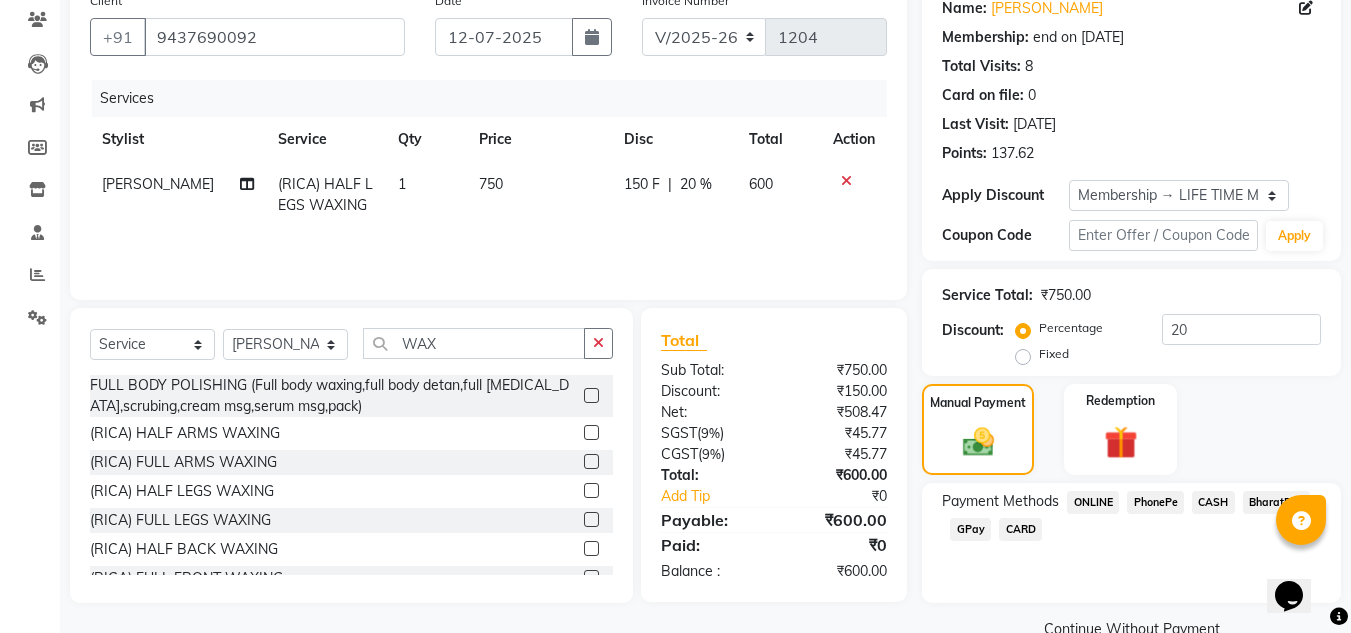 click on "PhonePe" 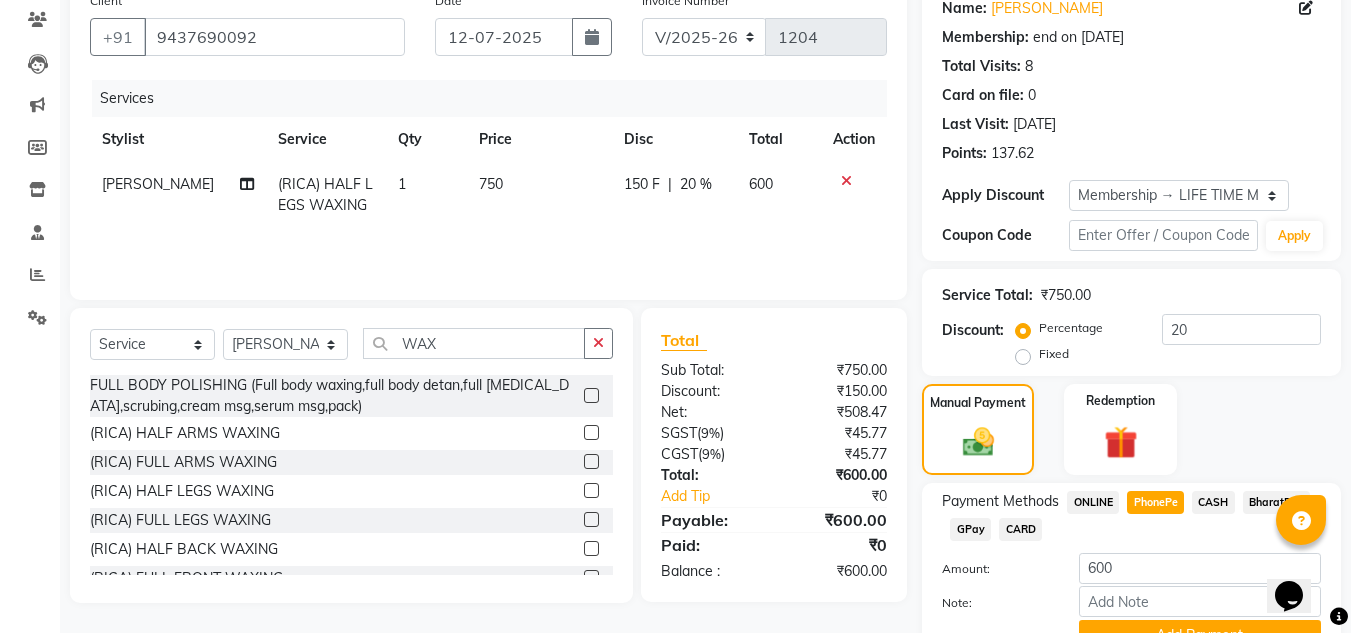 scroll, scrollTop: 265, scrollLeft: 0, axis: vertical 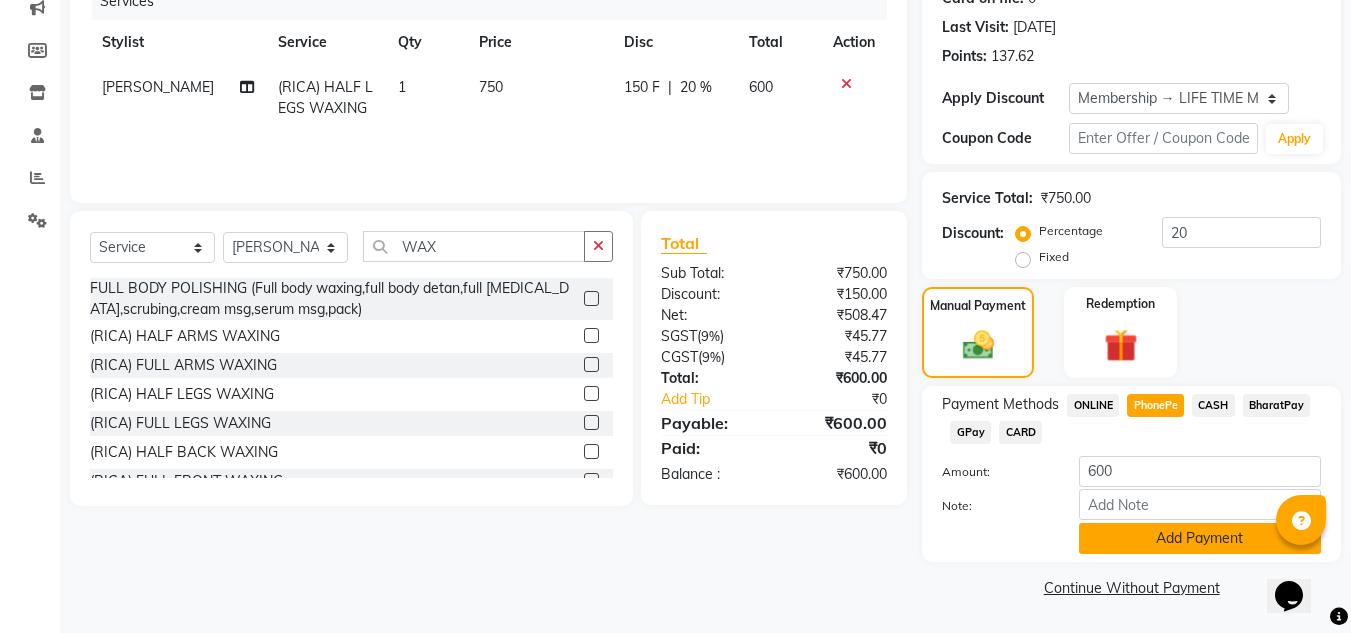 click on "Add Payment" 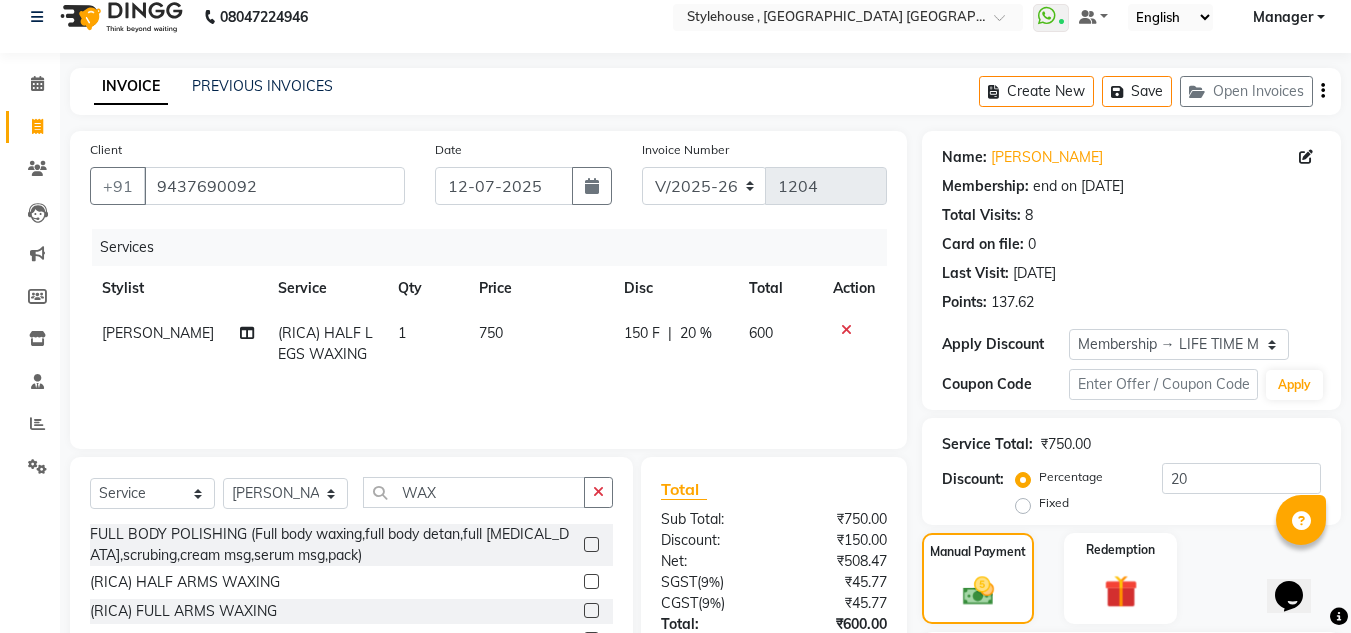 scroll, scrollTop: 0, scrollLeft: 0, axis: both 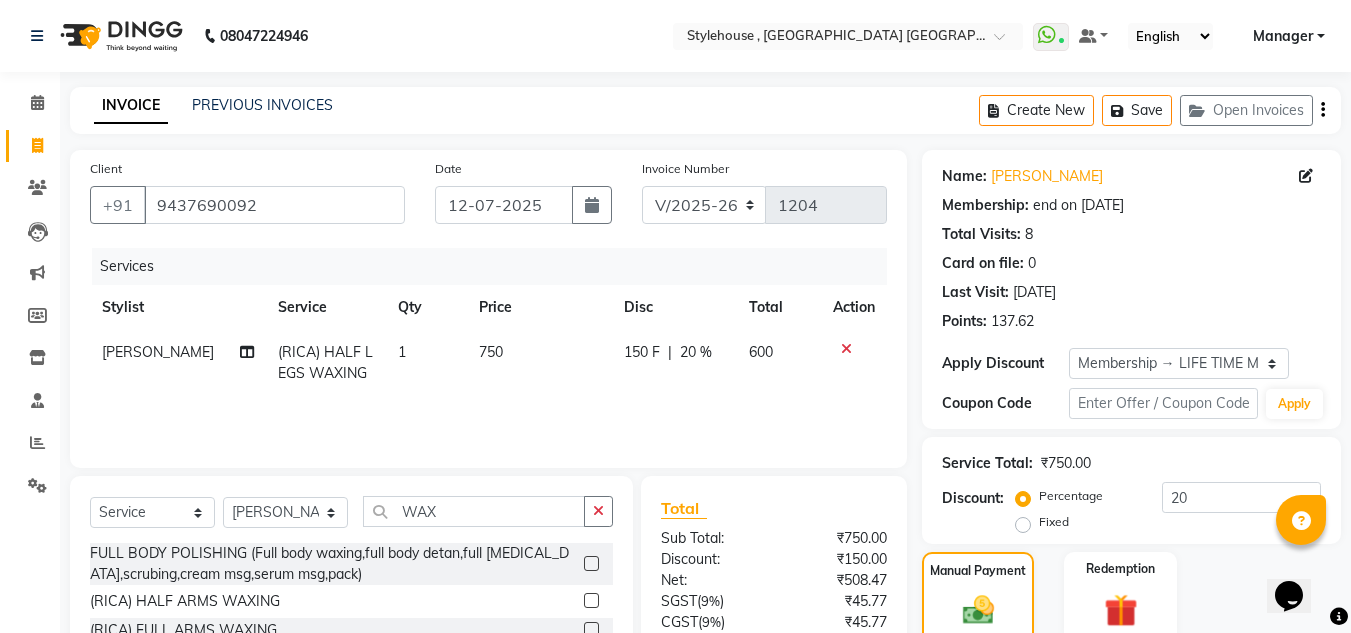 click 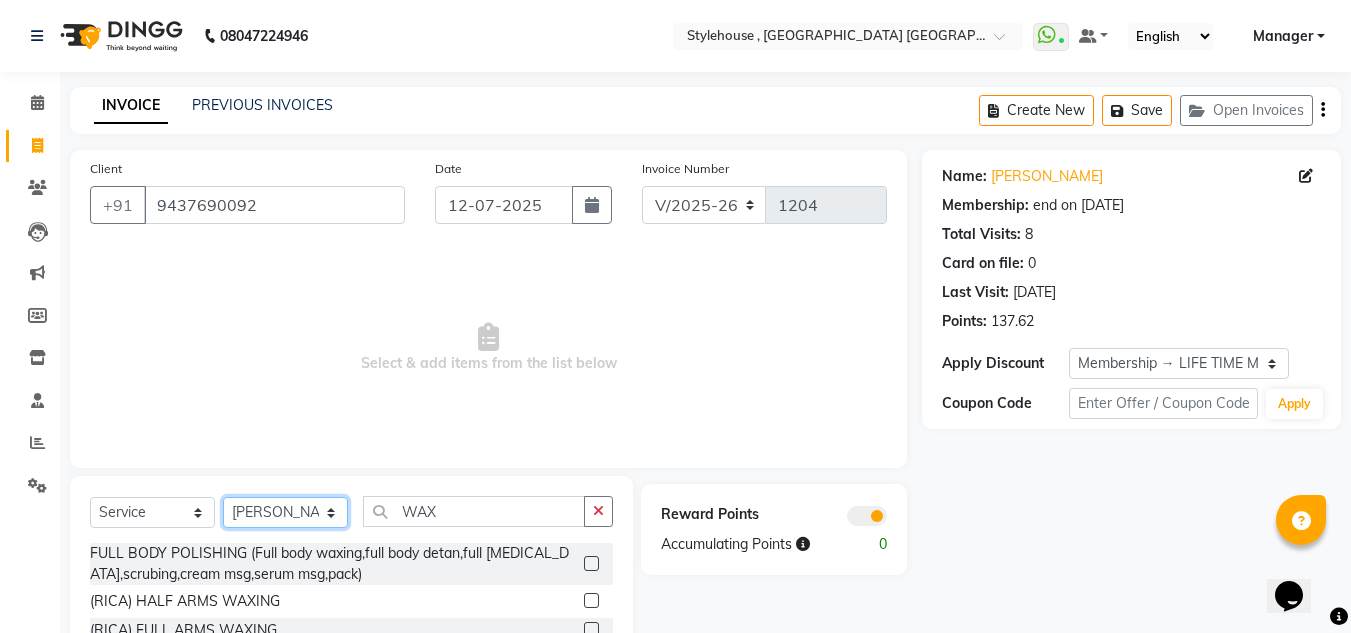 click on "Select Stylist ANIL BARIK ANIRUDH SAHOO JYOTIRANJAN BARIK KANHA LAXMI PRIYA Manager Manisha MANJIT BARIK PRADEEP BARIK PRIYANKA NANDA PUJA ROUT RUMA SAGARIKA SAHOO SALMAN SAMEER BARIK SAROJ SITHA" 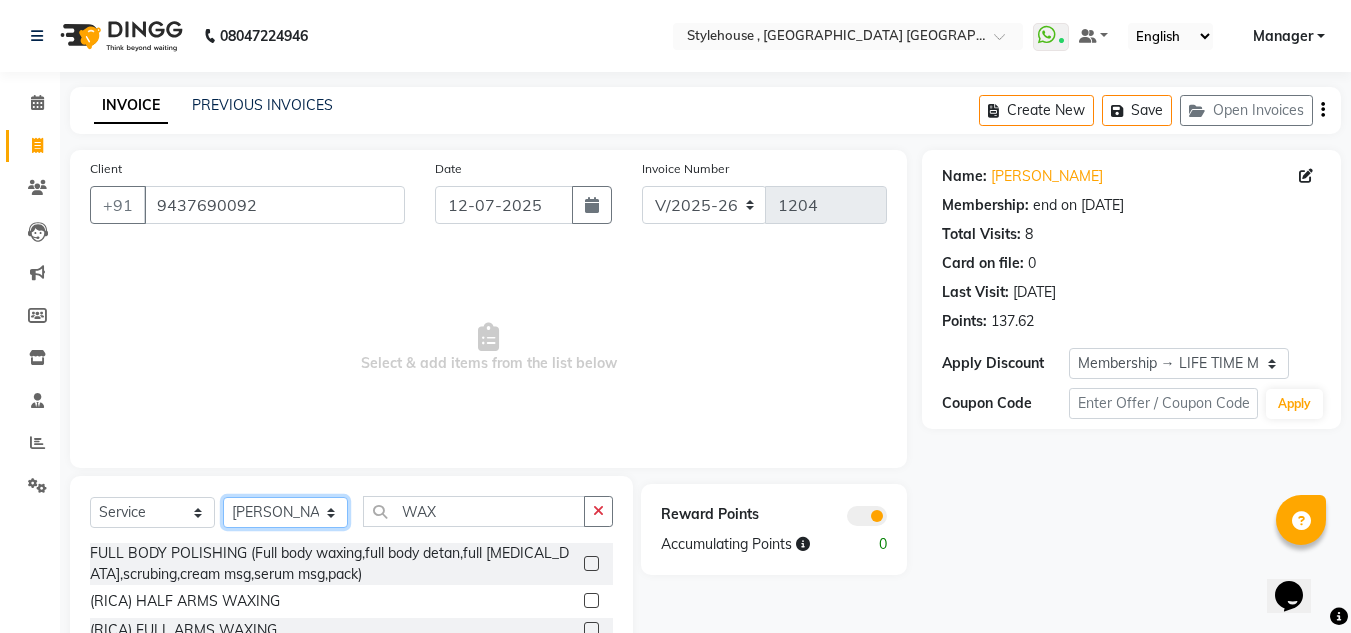 select on "79627" 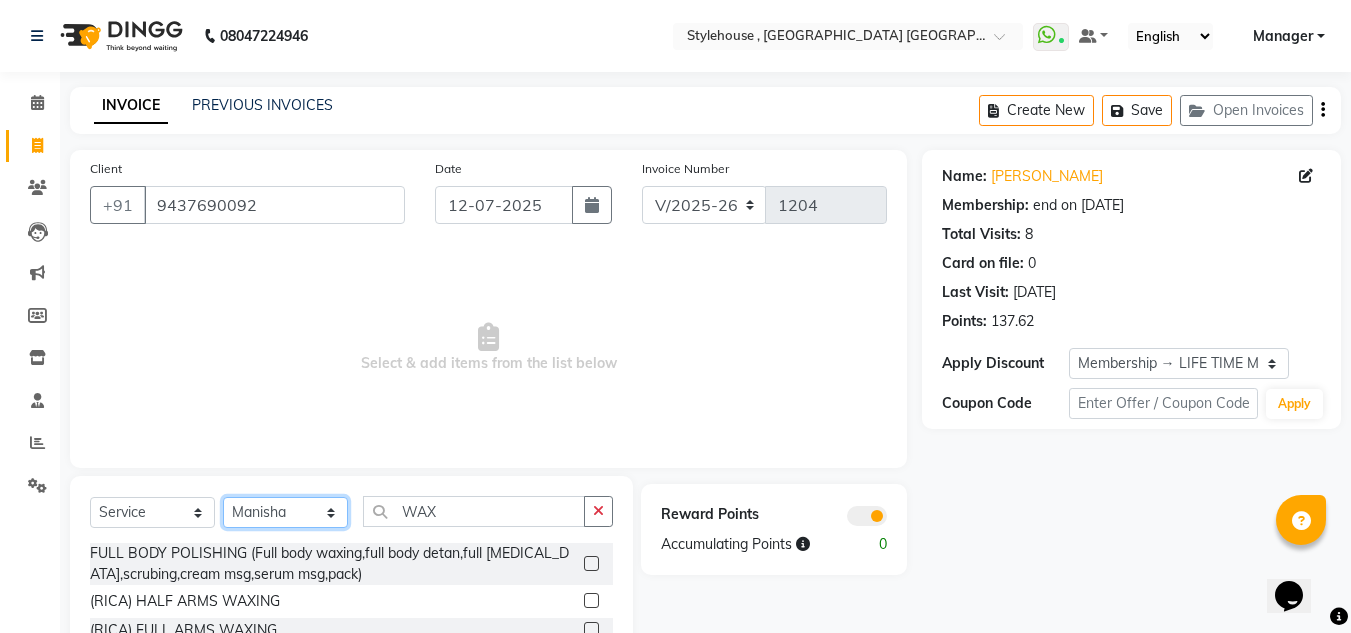 click on "Select Stylist ANIL BARIK ANIRUDH SAHOO JYOTIRANJAN BARIK KANHA LAXMI PRIYA Manager Manisha MANJIT BARIK PRADEEP BARIK PRIYANKA NANDA PUJA ROUT RUMA SAGARIKA SAHOO SALMAN SAMEER BARIK SAROJ SITHA" 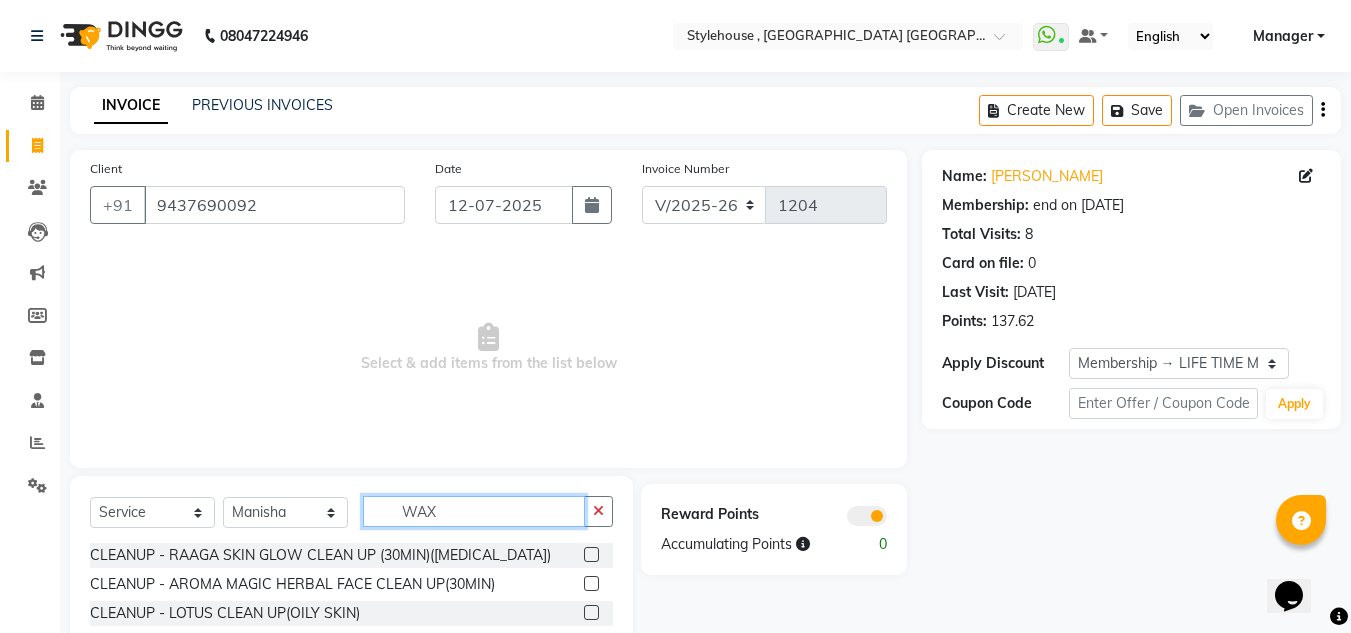 click on "WAX" 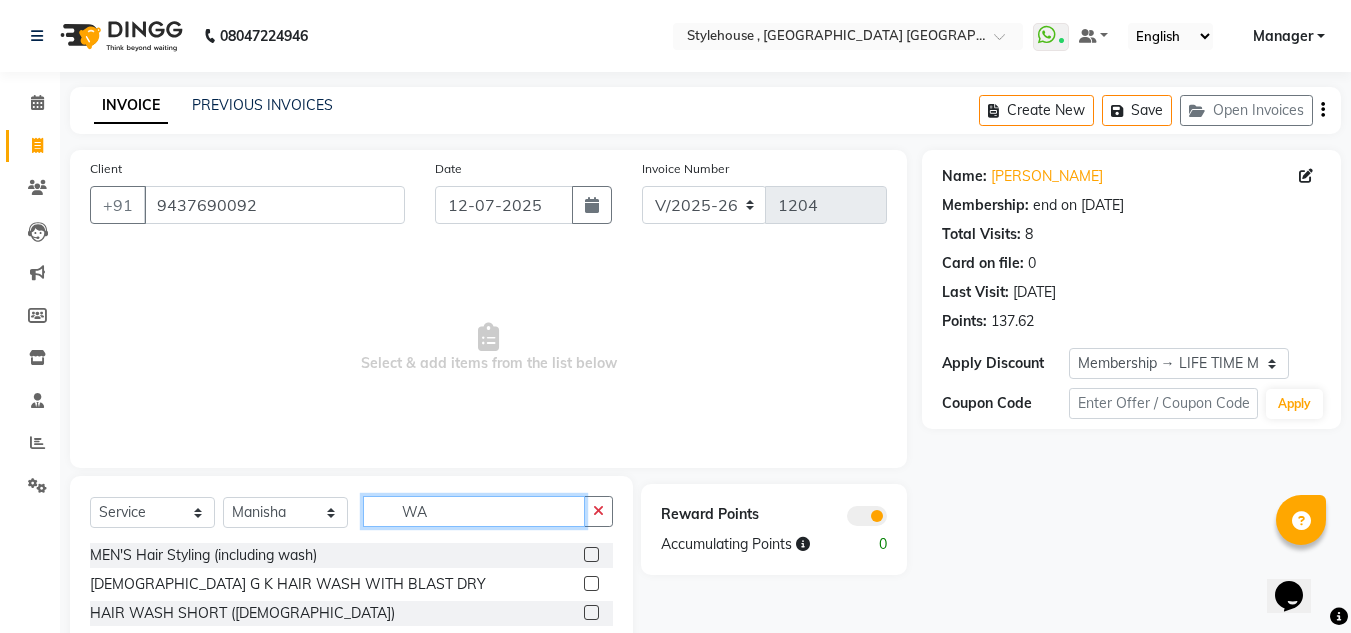 type on "WAX" 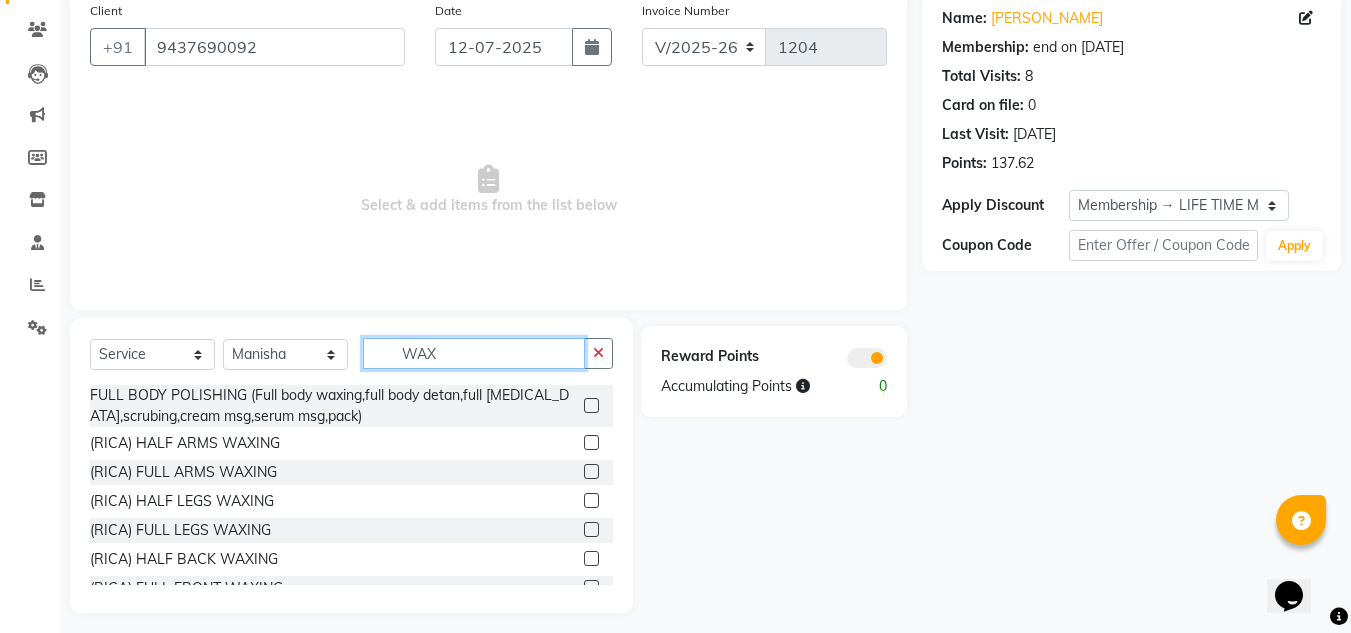 scroll, scrollTop: 168, scrollLeft: 0, axis: vertical 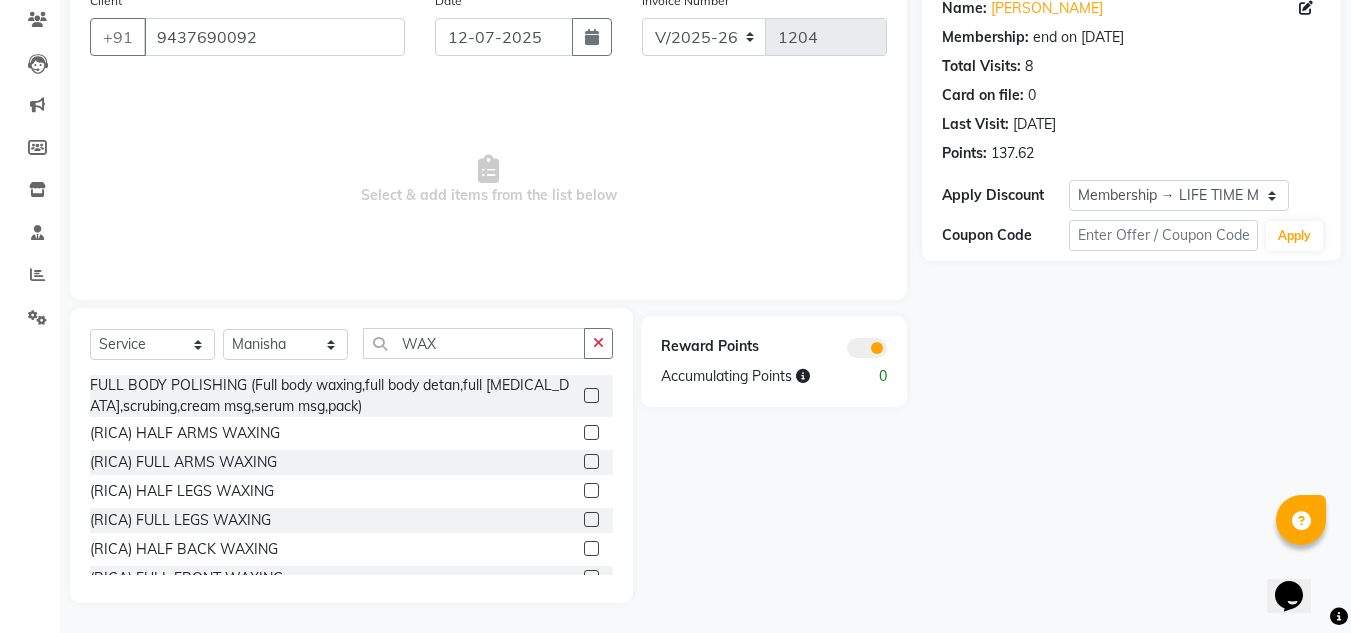 click 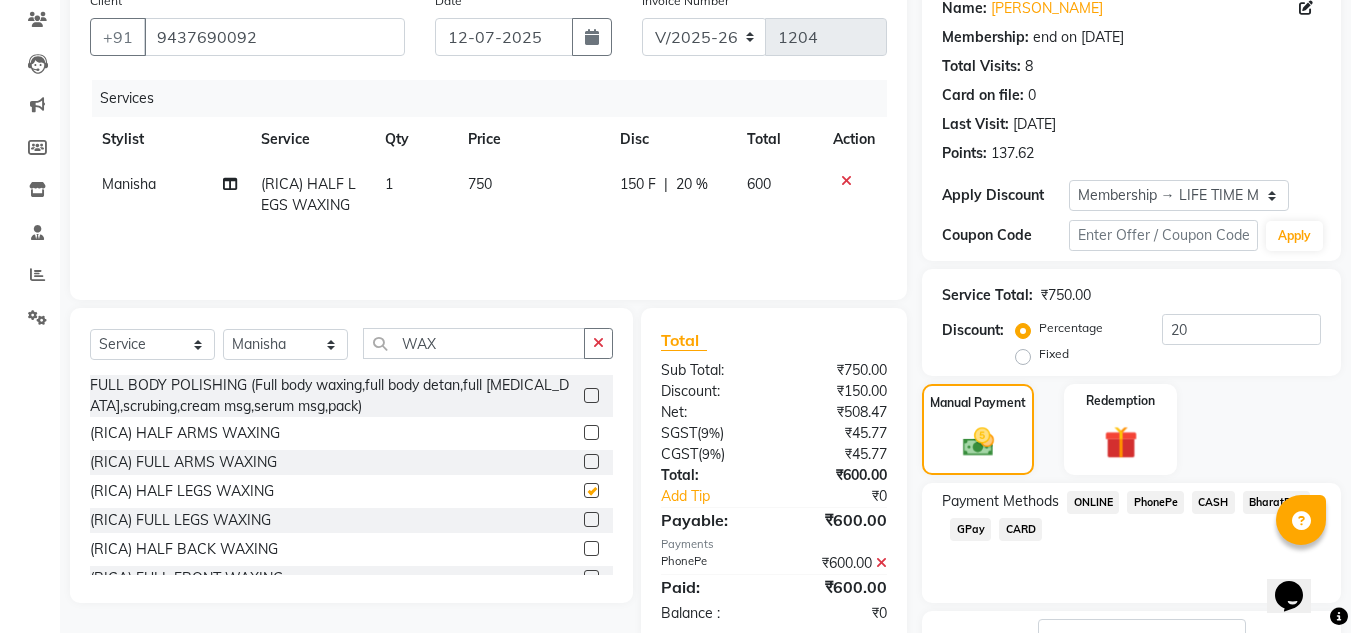 checkbox on "false" 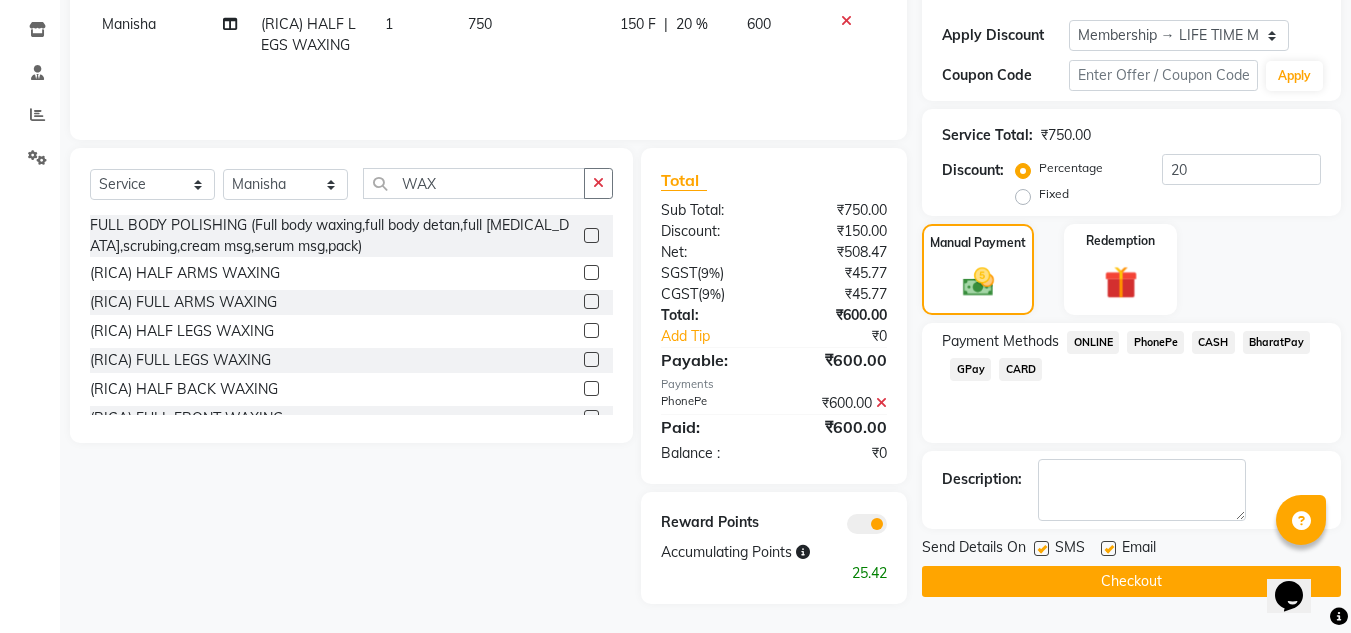 scroll, scrollTop: 329, scrollLeft: 0, axis: vertical 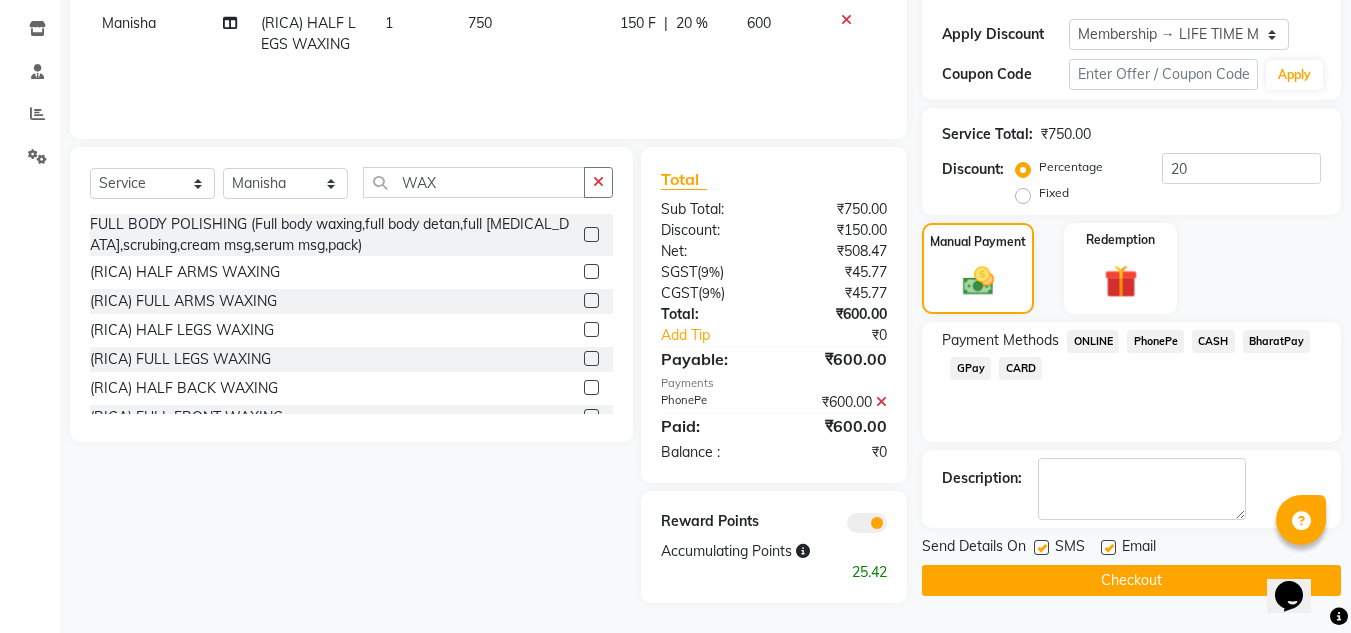 click on "Checkout" 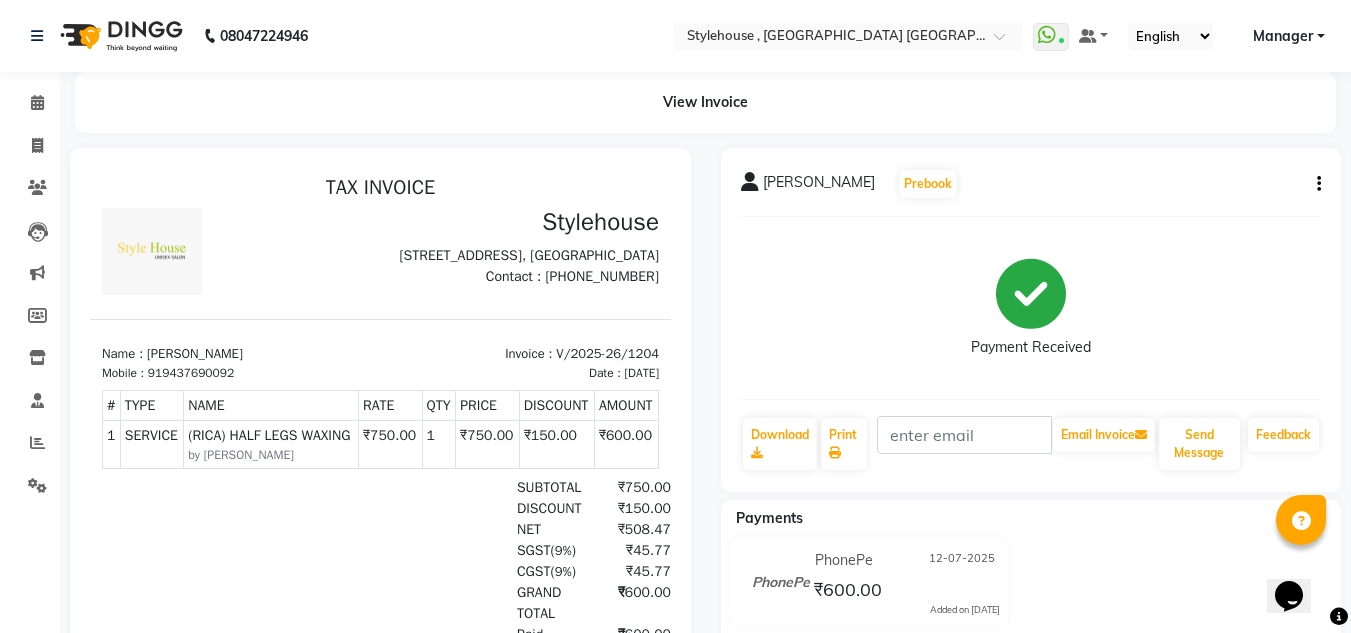 scroll, scrollTop: 16, scrollLeft: 0, axis: vertical 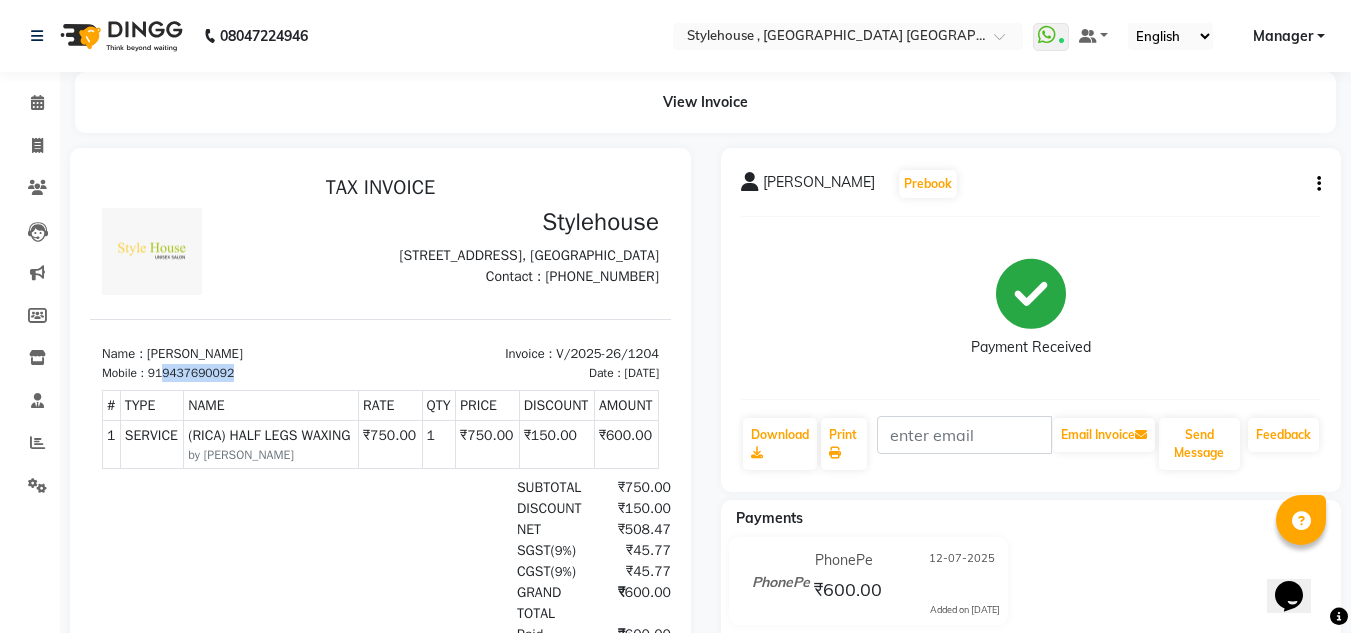 drag, startPoint x: 234, startPoint y: 391, endPoint x: 166, endPoint y: 388, distance: 68.06615 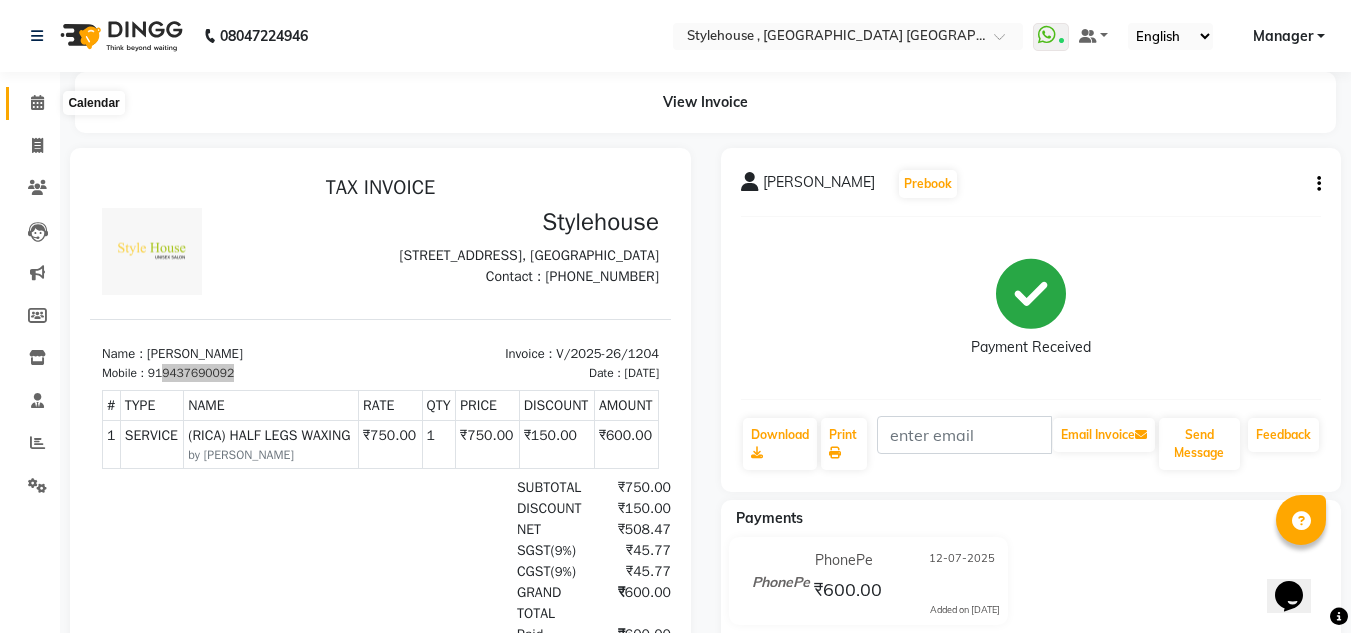 click 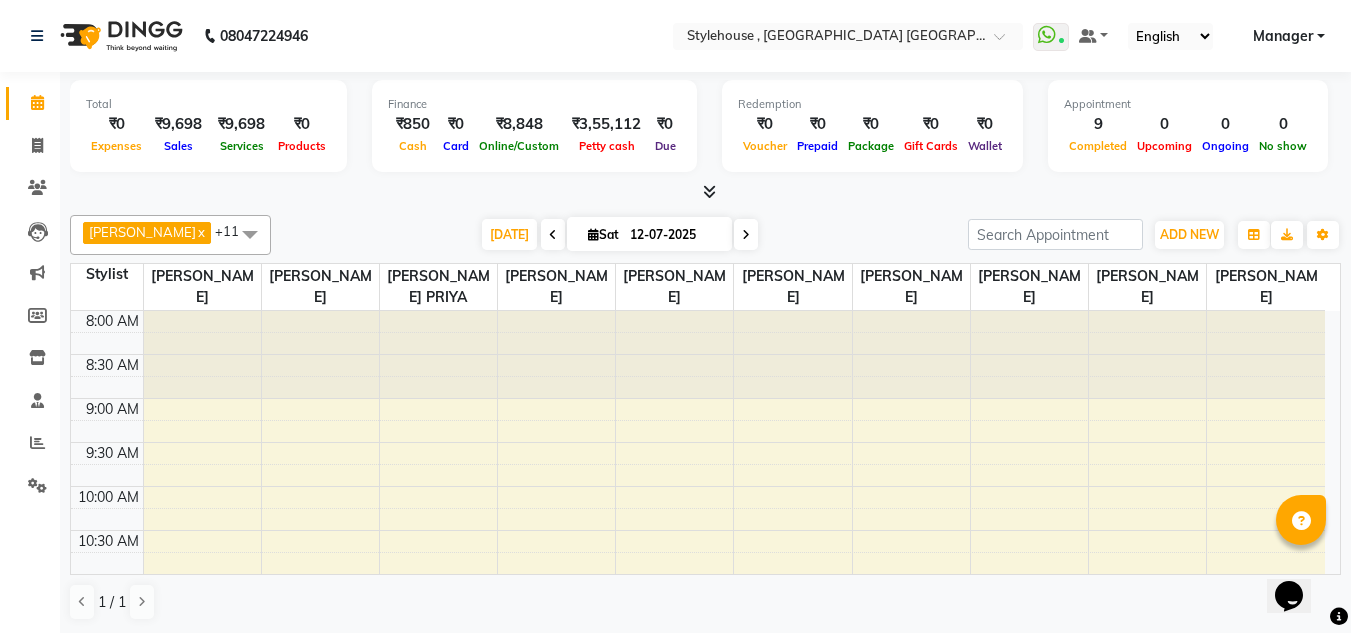 scroll, scrollTop: 0, scrollLeft: 0, axis: both 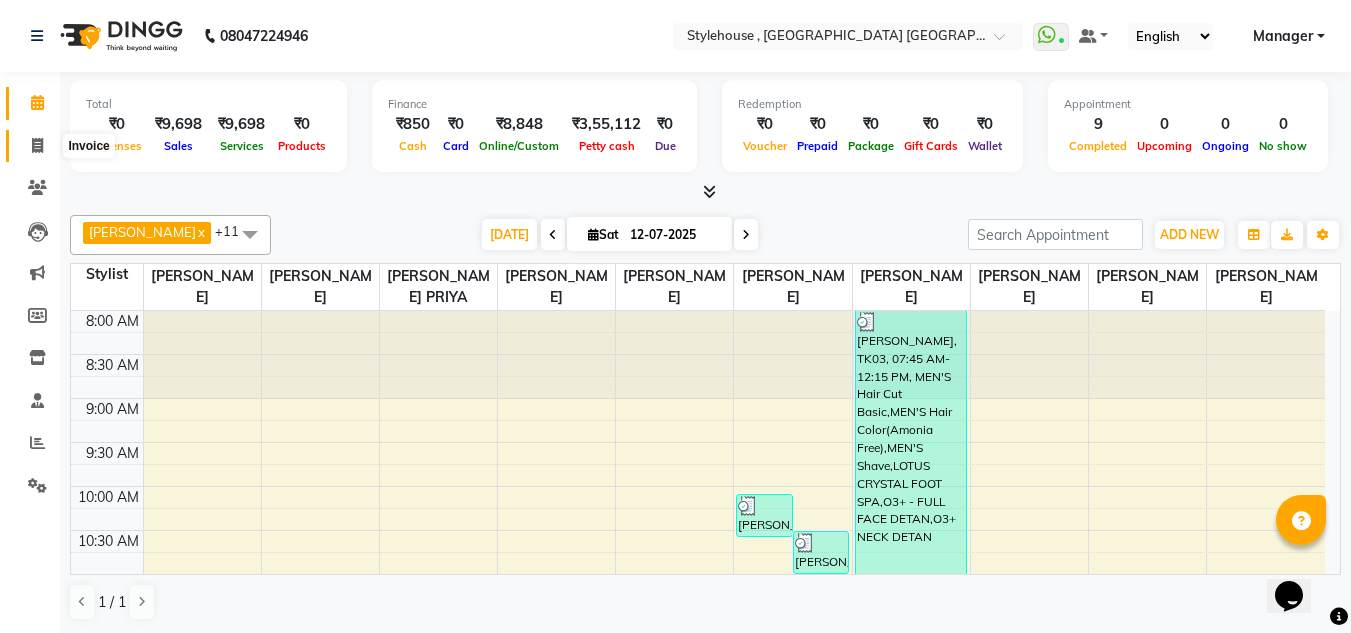 click 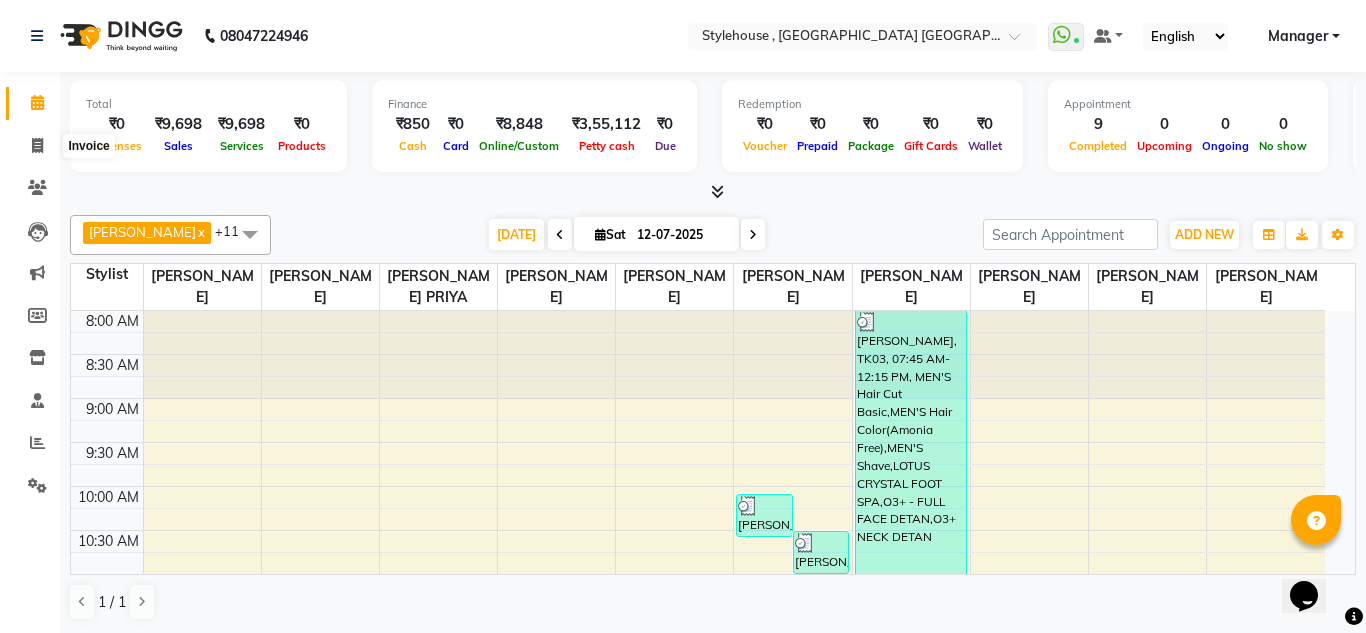 select on "7793" 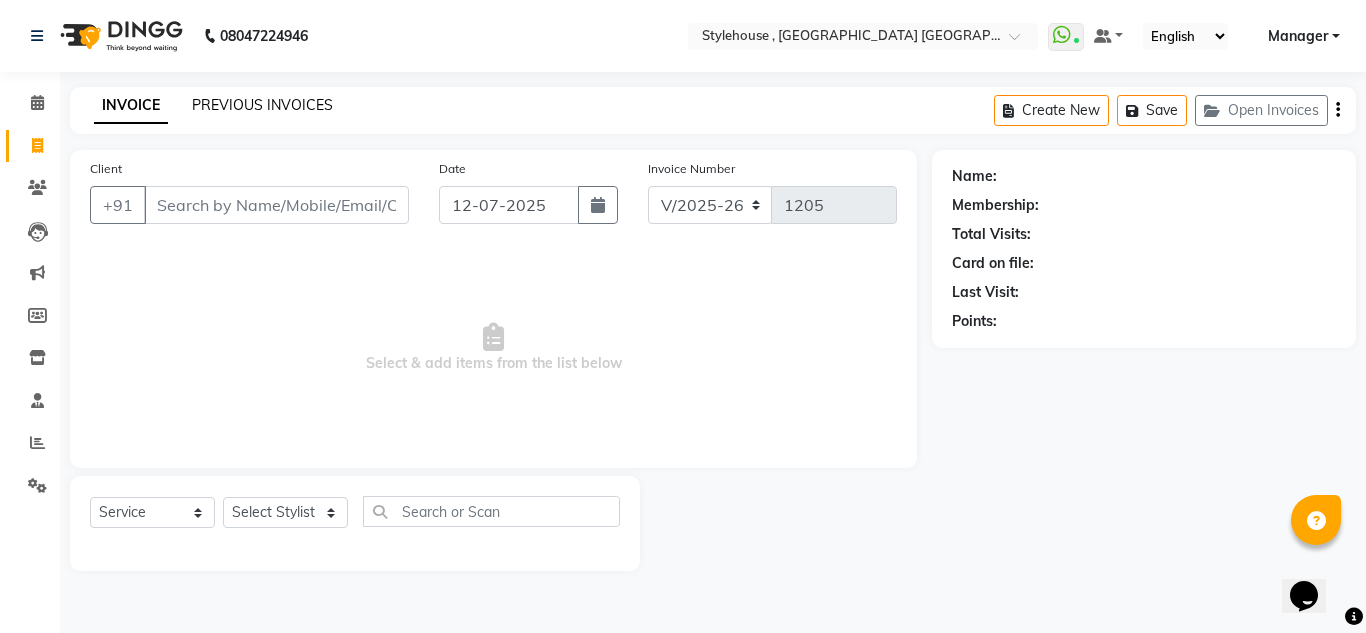 click on "PREVIOUS INVOICES" 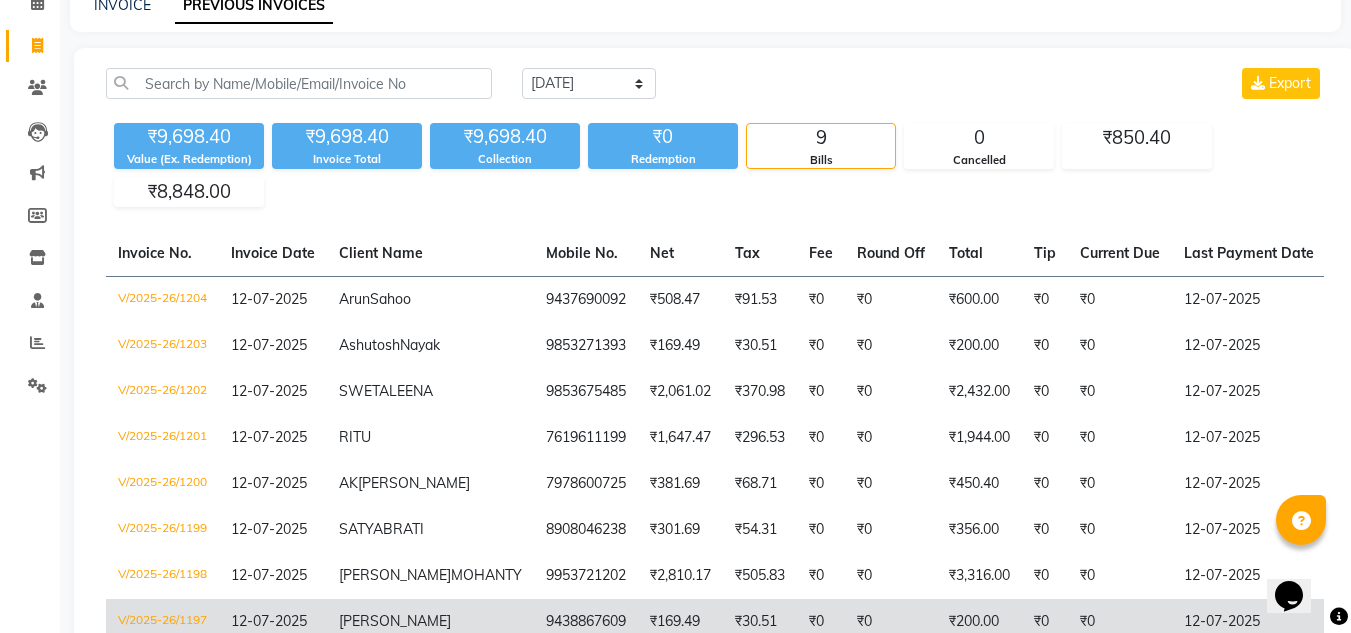 scroll, scrollTop: 322, scrollLeft: 0, axis: vertical 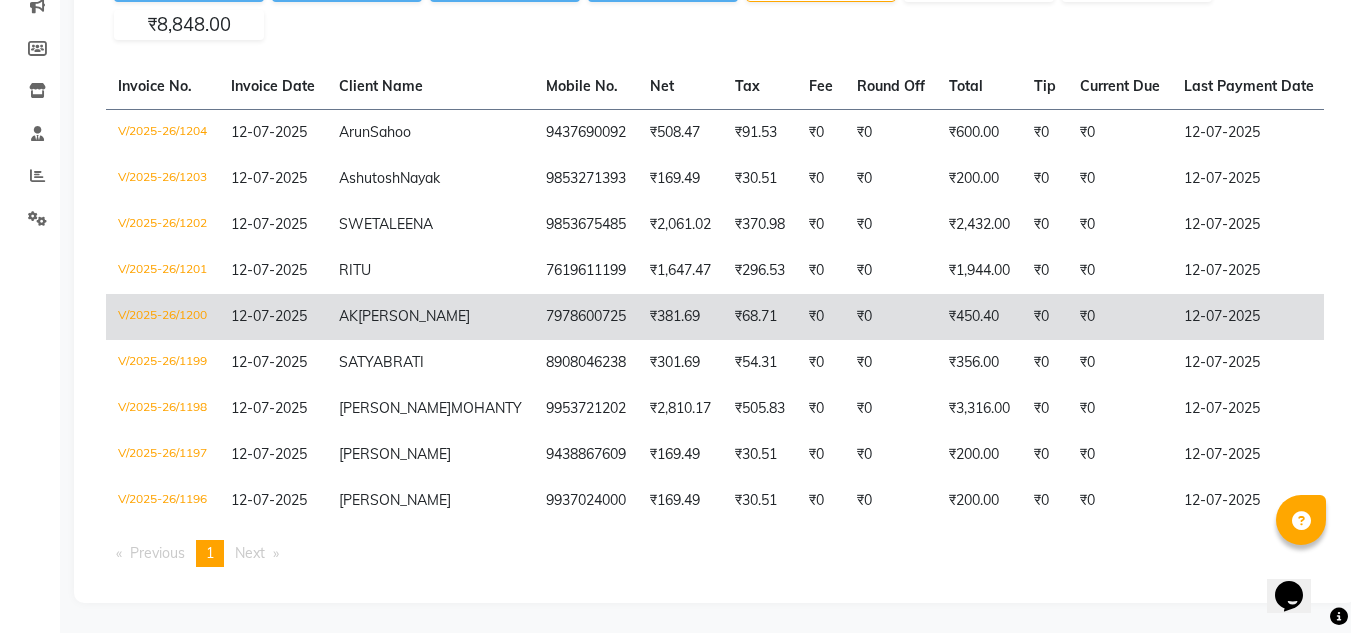 click on "₹381.69" 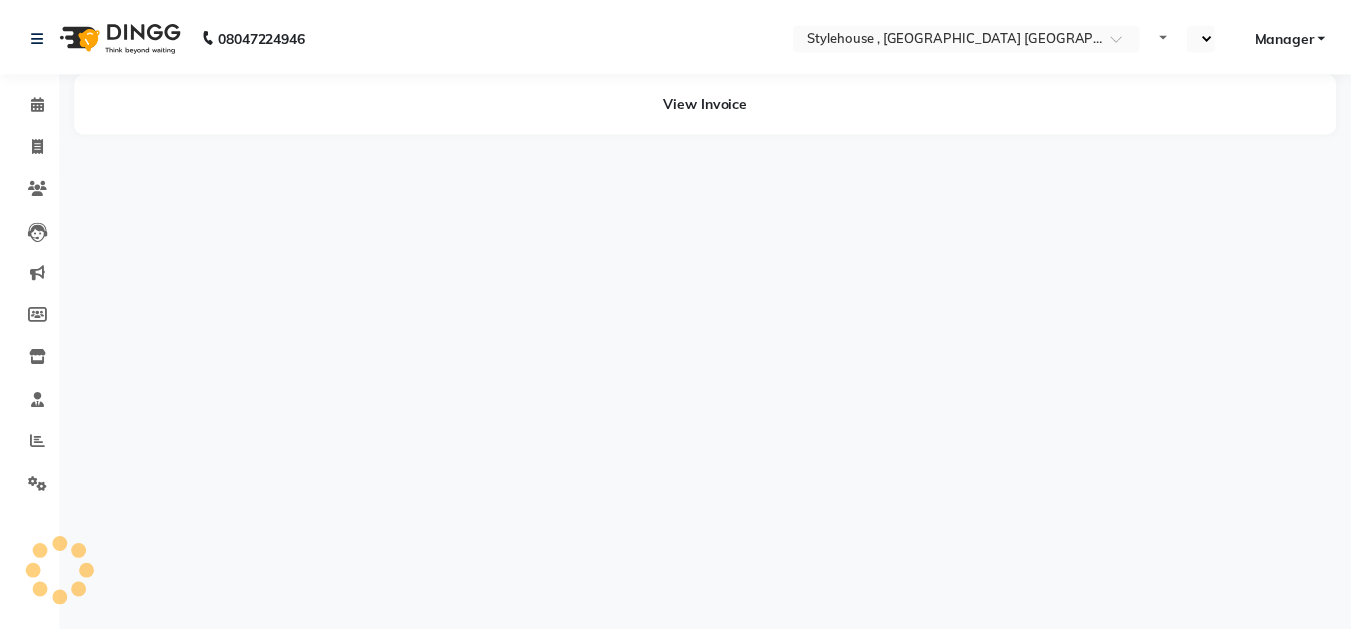 scroll, scrollTop: 0, scrollLeft: 0, axis: both 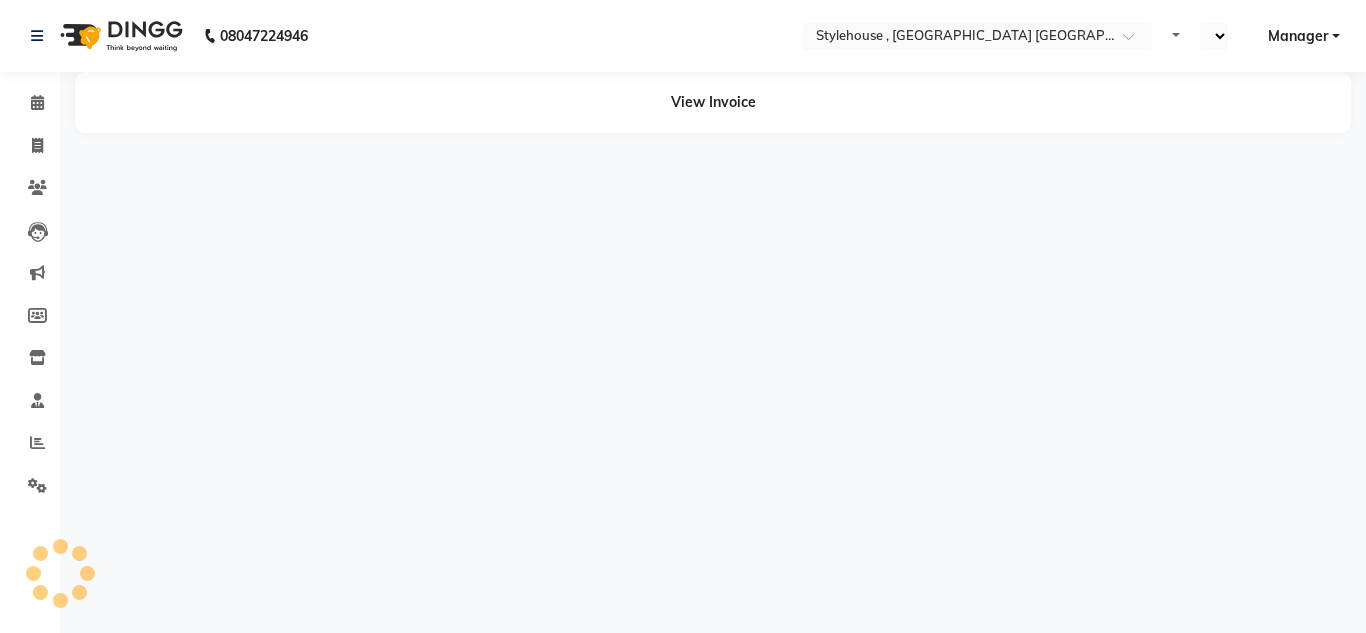 select on "en" 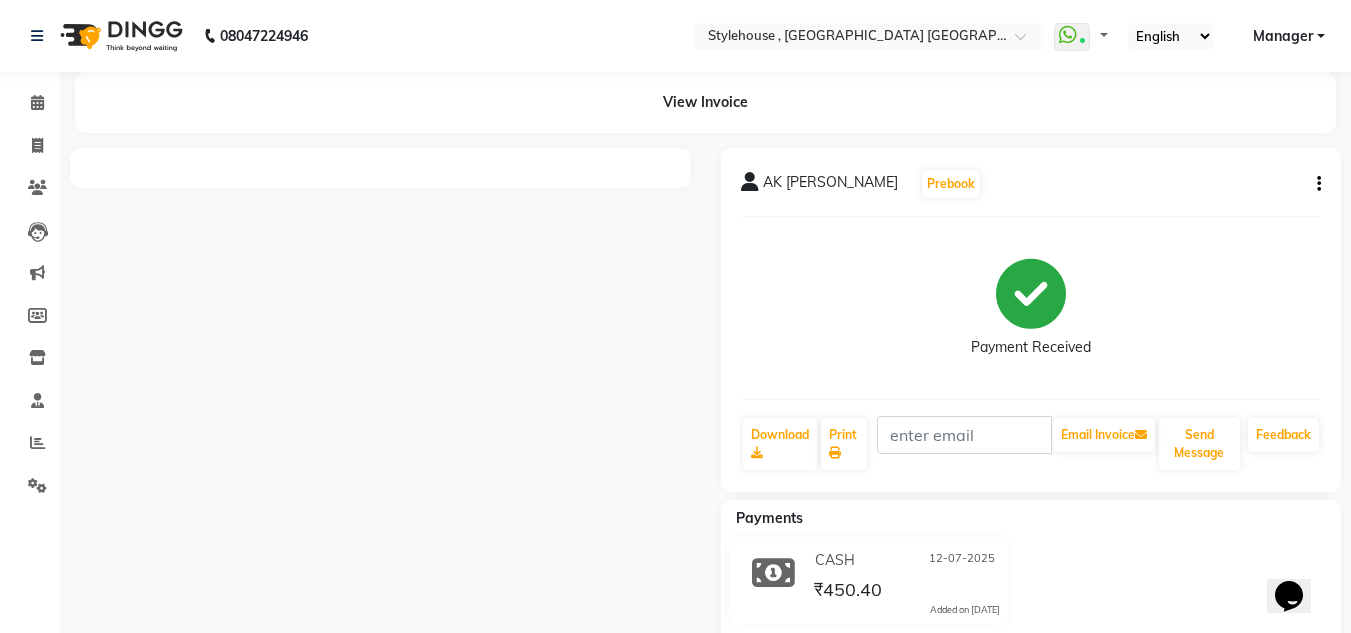 scroll, scrollTop: 0, scrollLeft: 0, axis: both 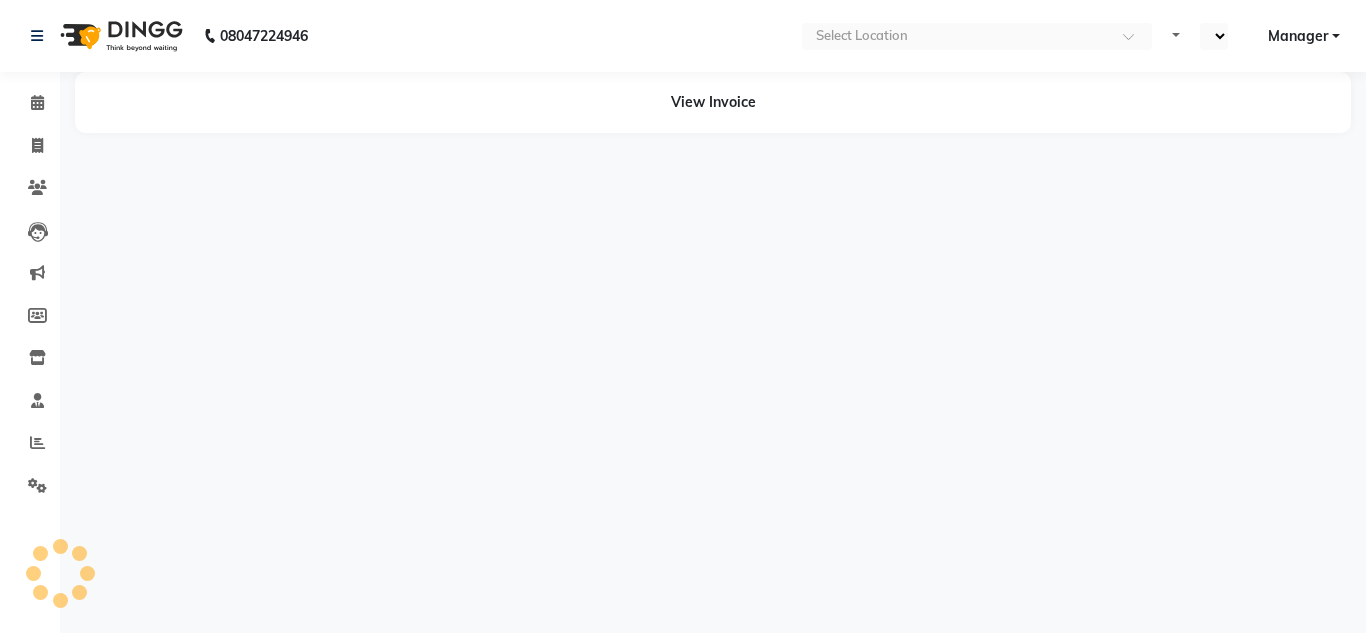 select on "en" 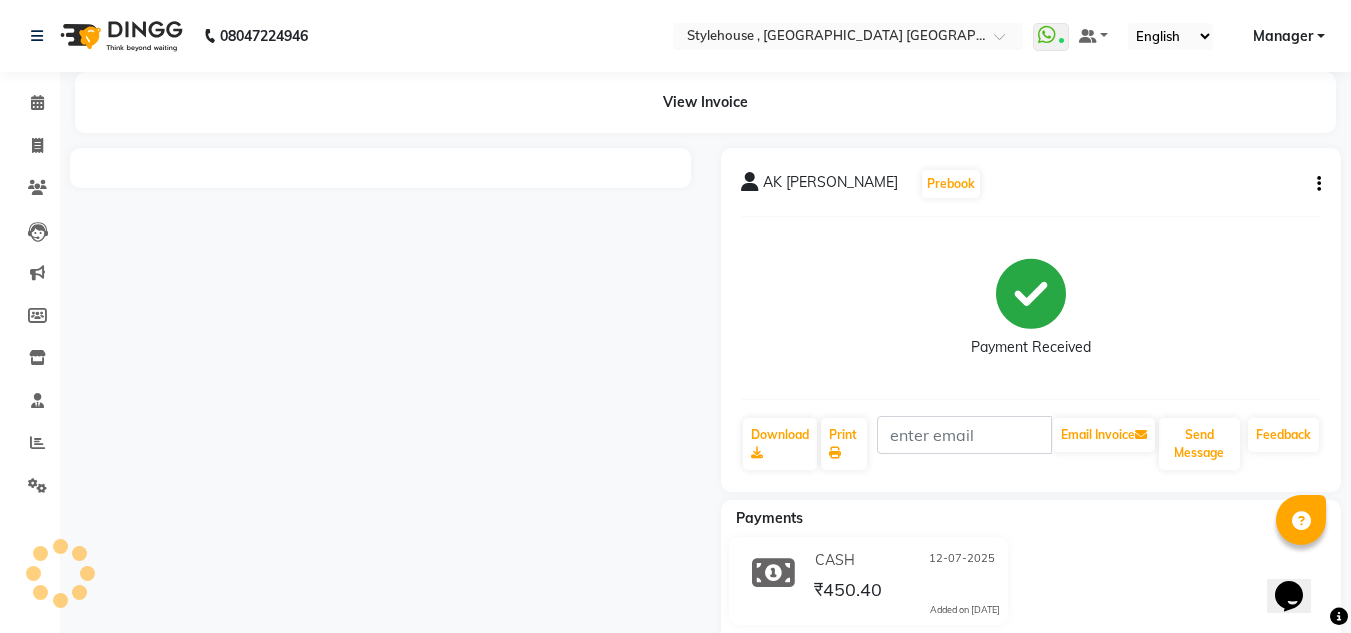 scroll, scrollTop: 0, scrollLeft: 0, axis: both 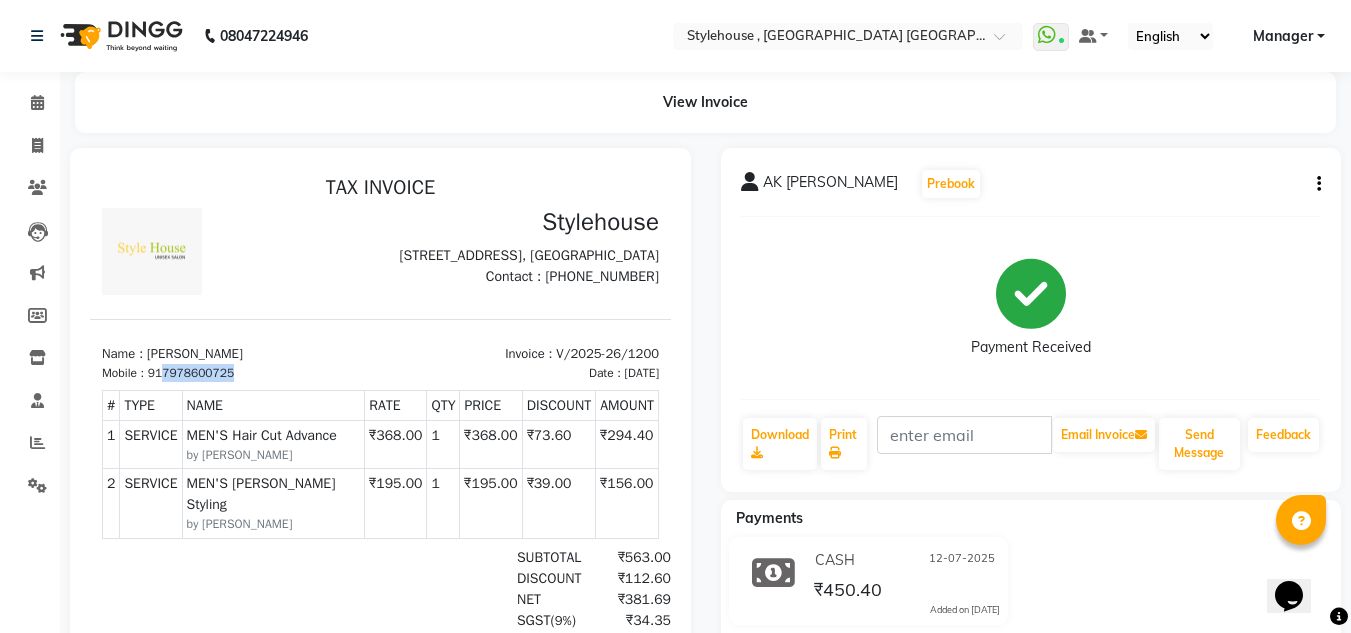 drag, startPoint x: 235, startPoint y: 404, endPoint x: 164, endPoint y: 404, distance: 71 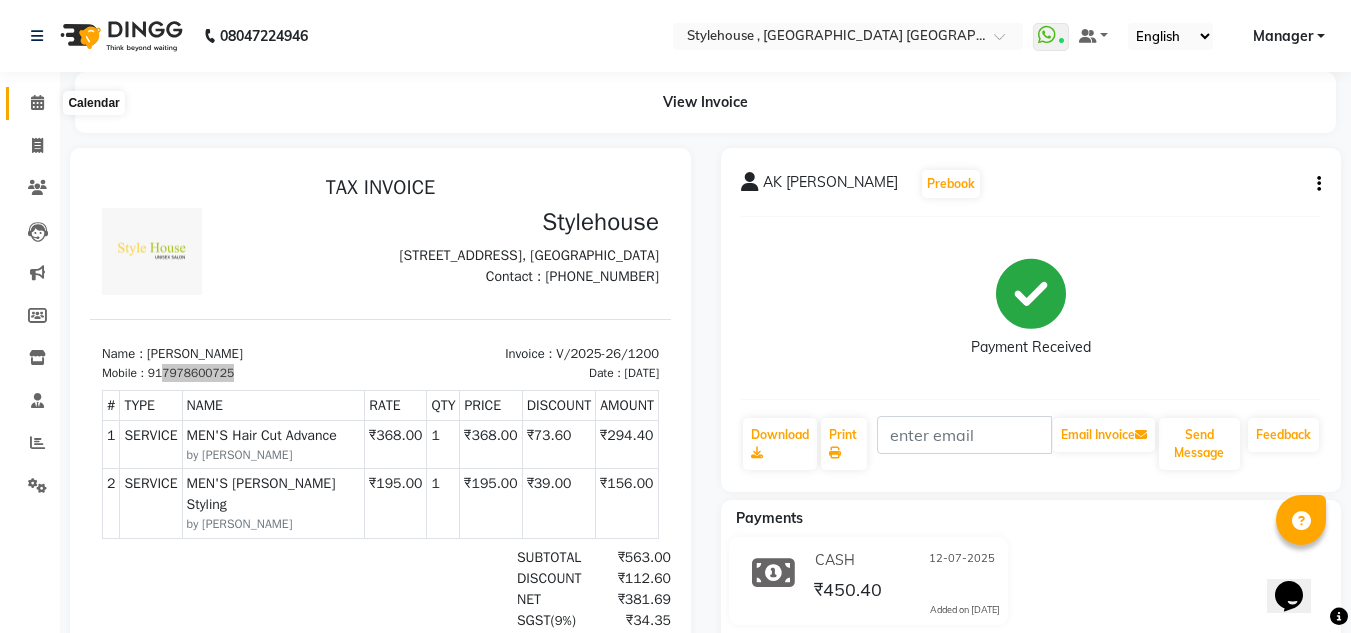click 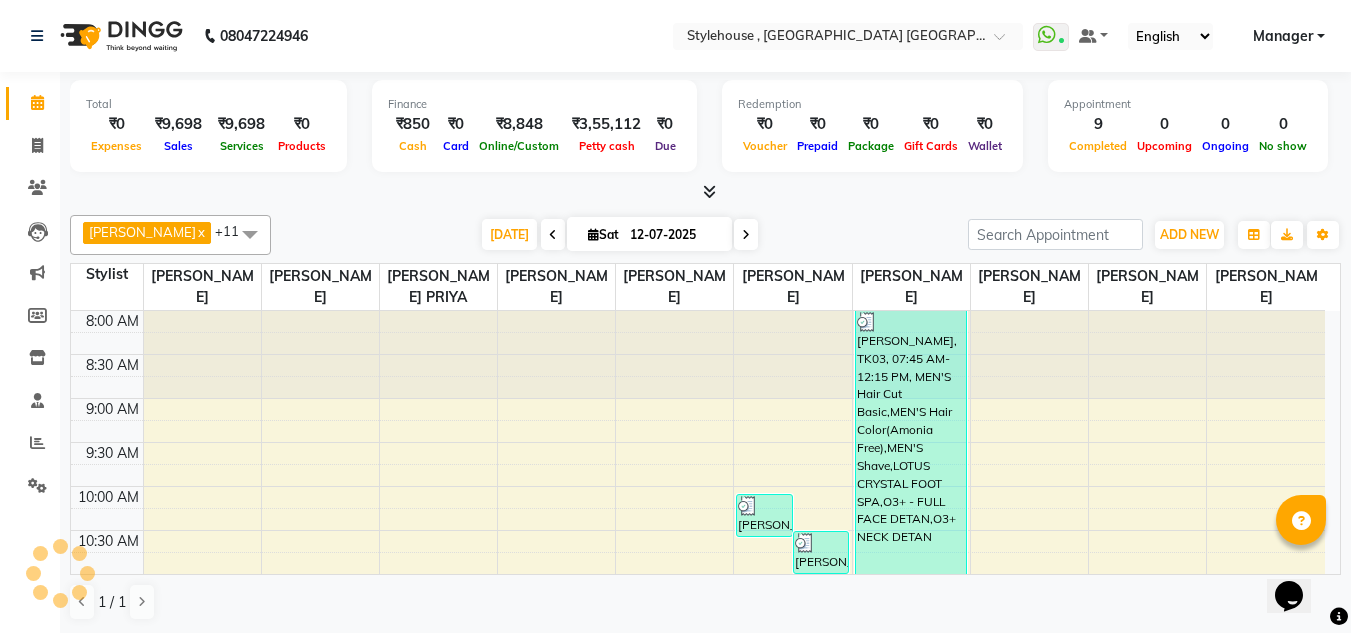 scroll, scrollTop: 0, scrollLeft: 0, axis: both 